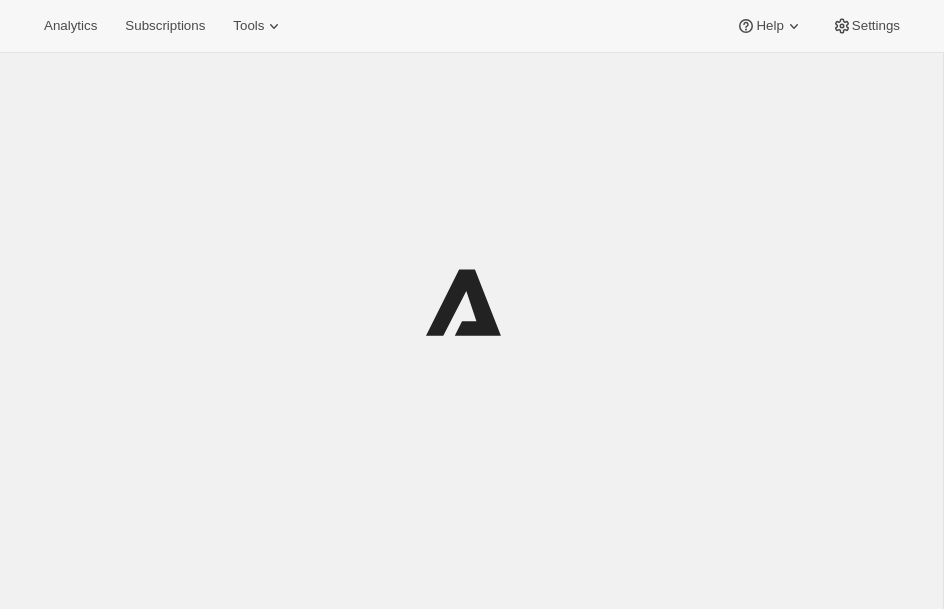 scroll, scrollTop: 0, scrollLeft: 0, axis: both 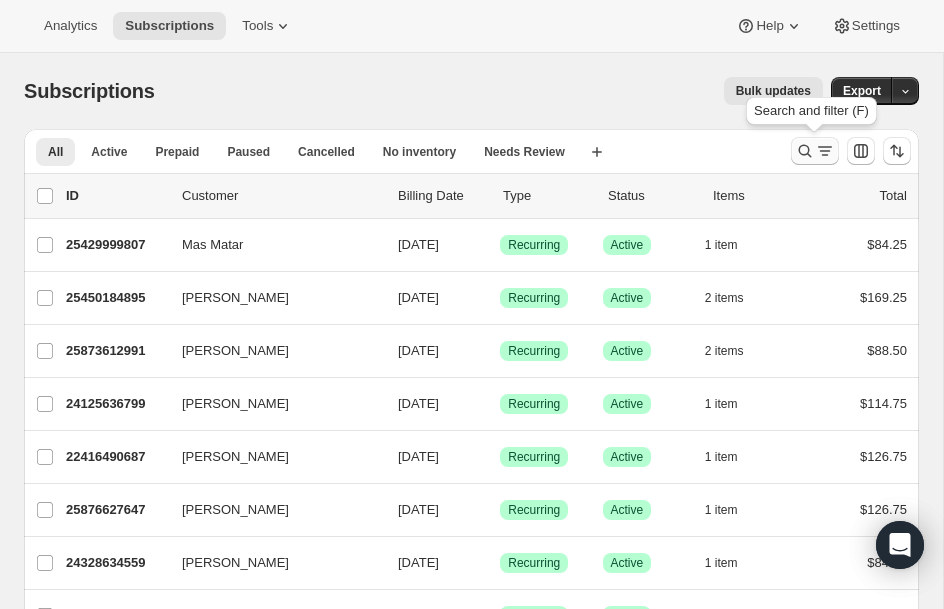 click 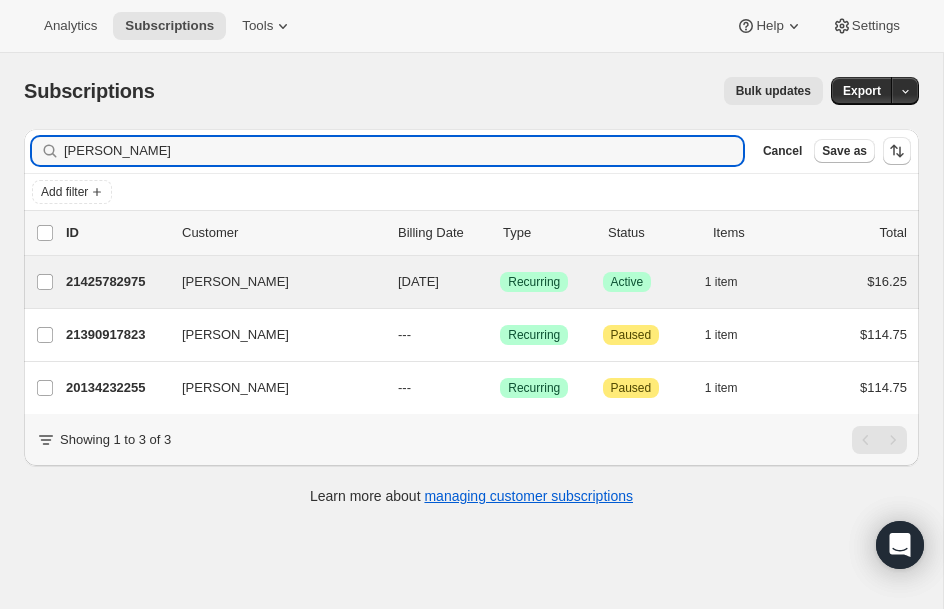 type on "[PERSON_NAME]" 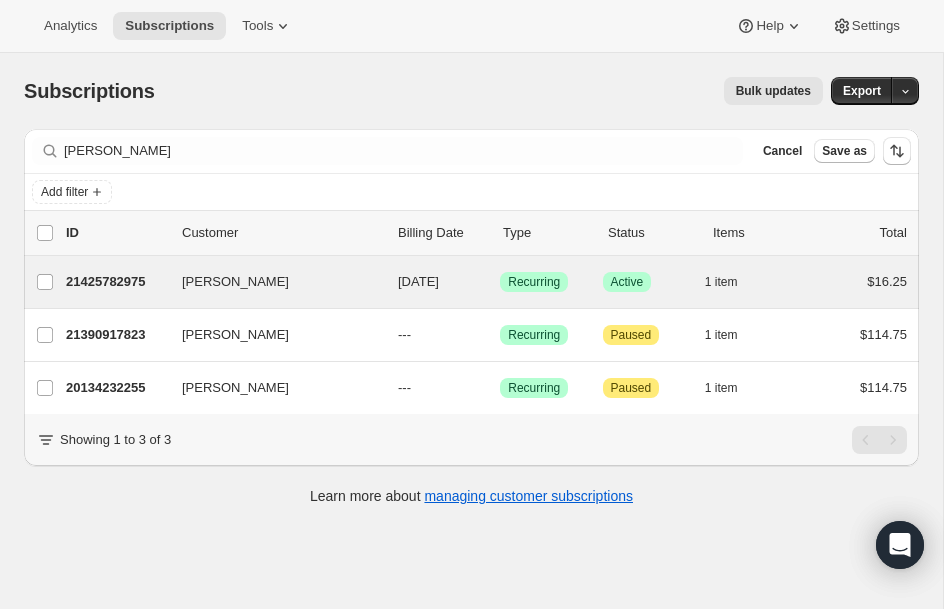 click on "[PERSON_NAME] 21425782975 [PERSON_NAME] [DATE] Success Recurring Success Active 1   item $16.25" at bounding box center (471, 282) 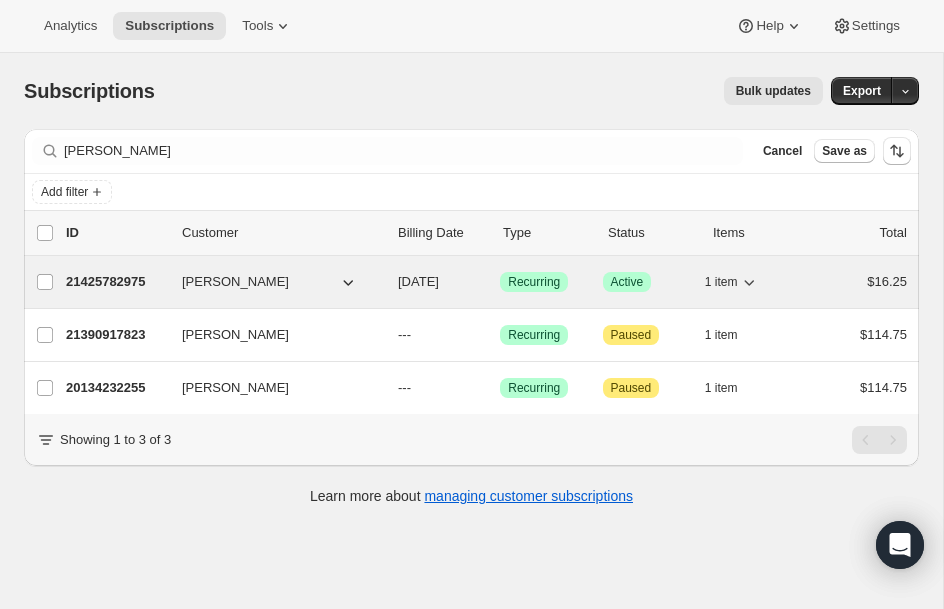 click on "21425782975" at bounding box center (116, 282) 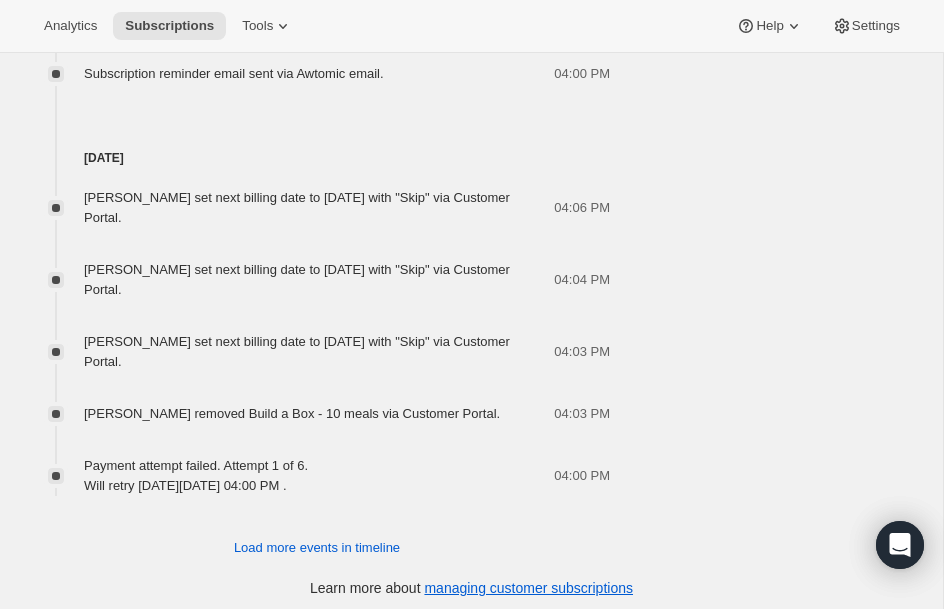 scroll, scrollTop: 1920, scrollLeft: 0, axis: vertical 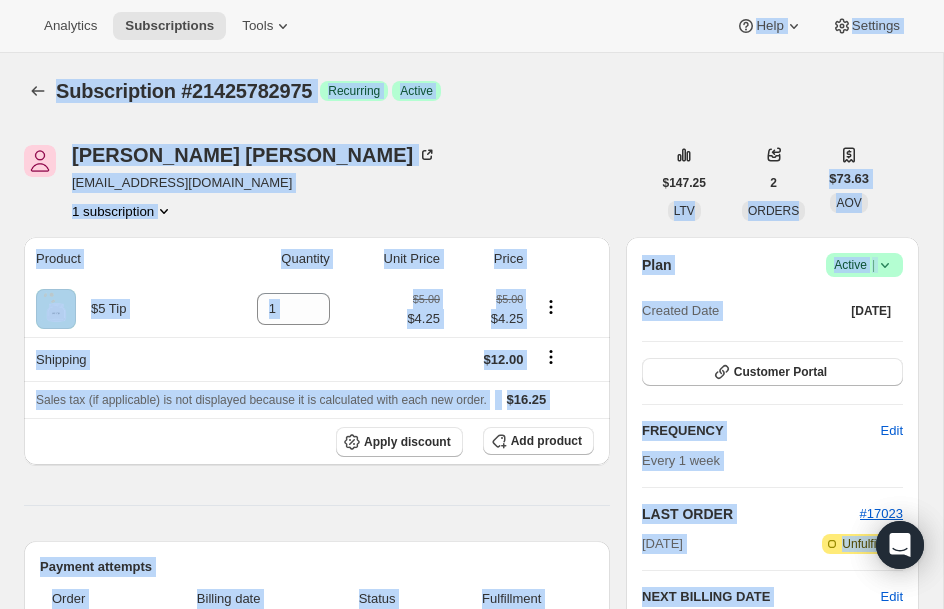 drag, startPoint x: 752, startPoint y: 493, endPoint x: 639, endPoint y: -82, distance: 585.9983 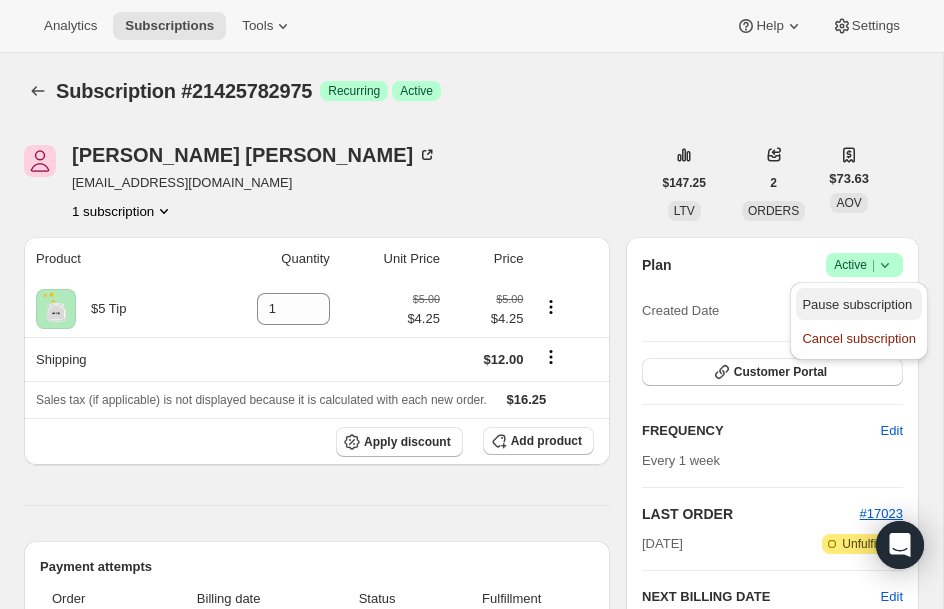click on "Pause subscription" at bounding box center (857, 304) 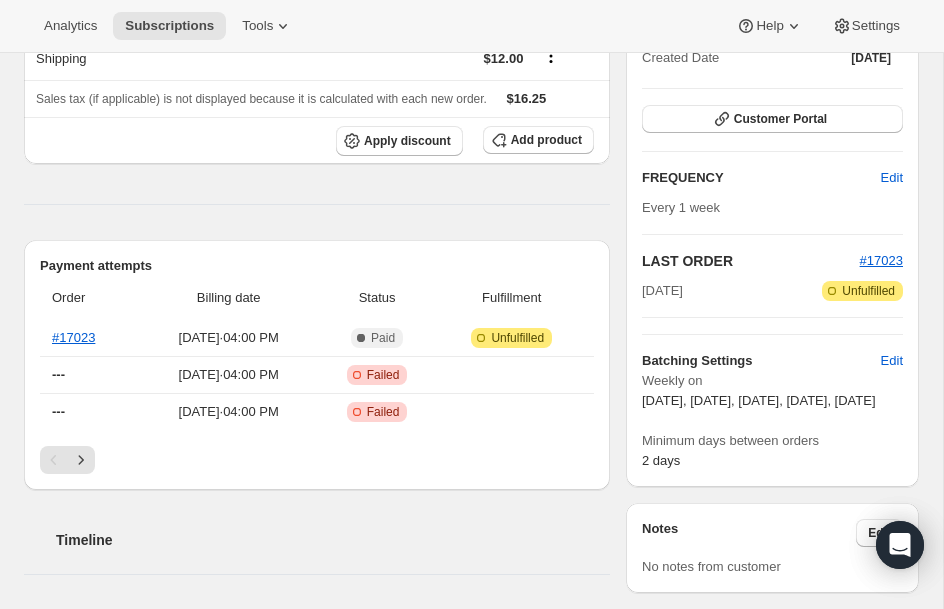 scroll, scrollTop: 400, scrollLeft: 0, axis: vertical 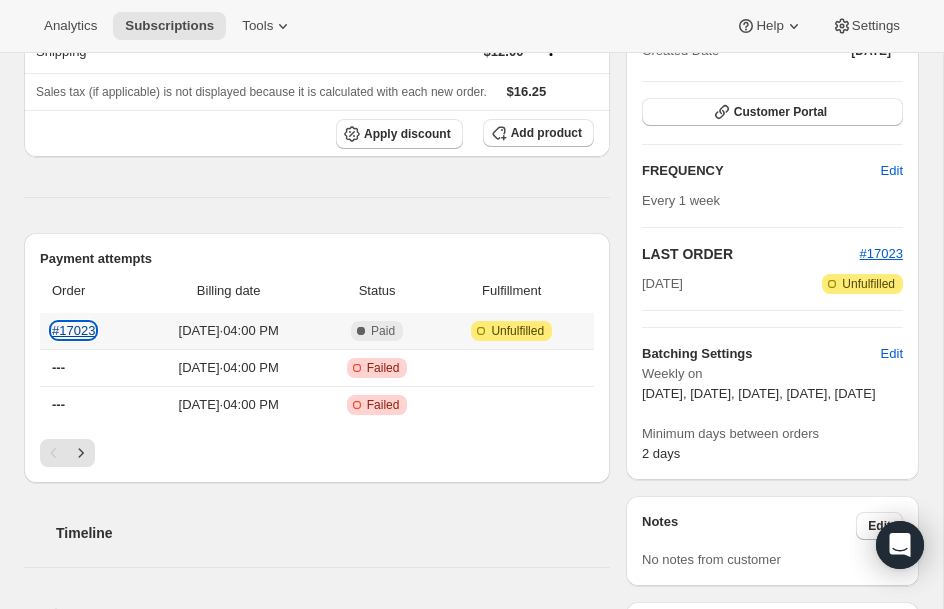 click on "#17023" at bounding box center [73, 330] 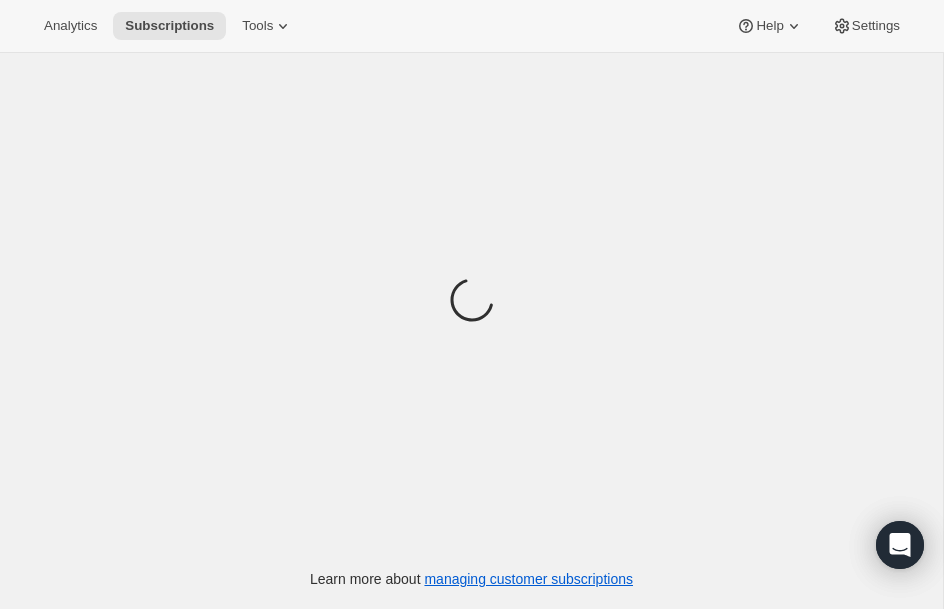 scroll, scrollTop: 0, scrollLeft: 0, axis: both 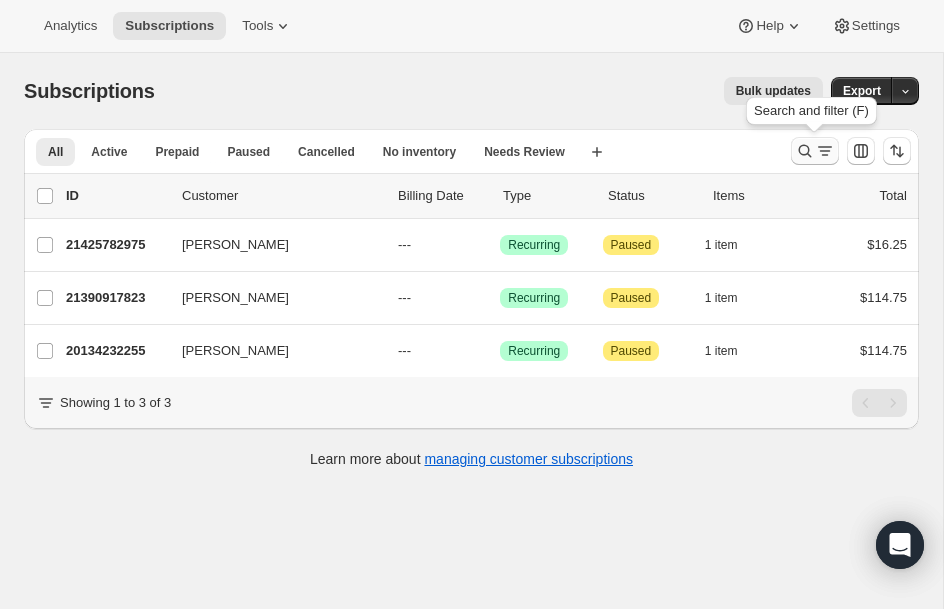 click 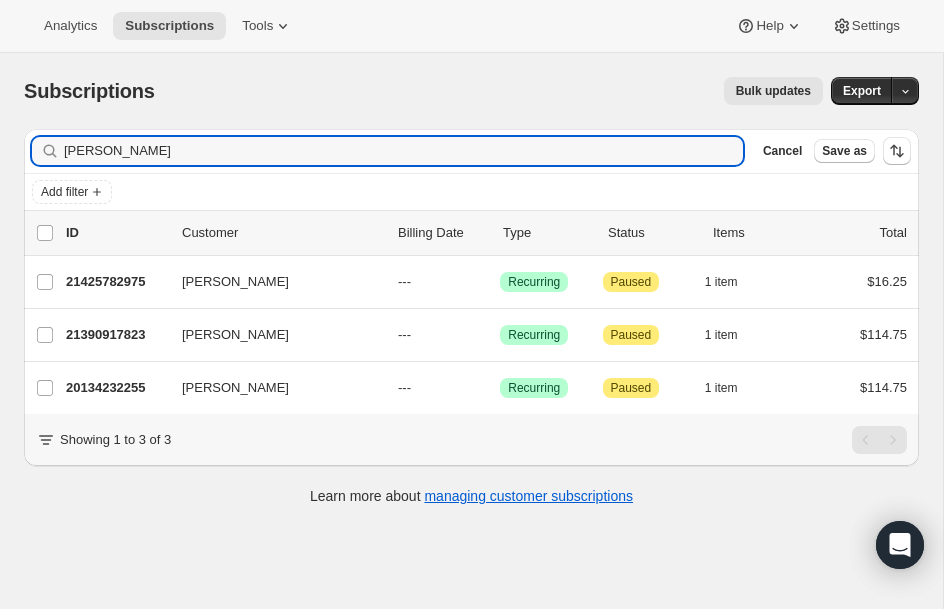 drag, startPoint x: 111, startPoint y: 151, endPoint x: -155, endPoint y: 121, distance: 267.68637 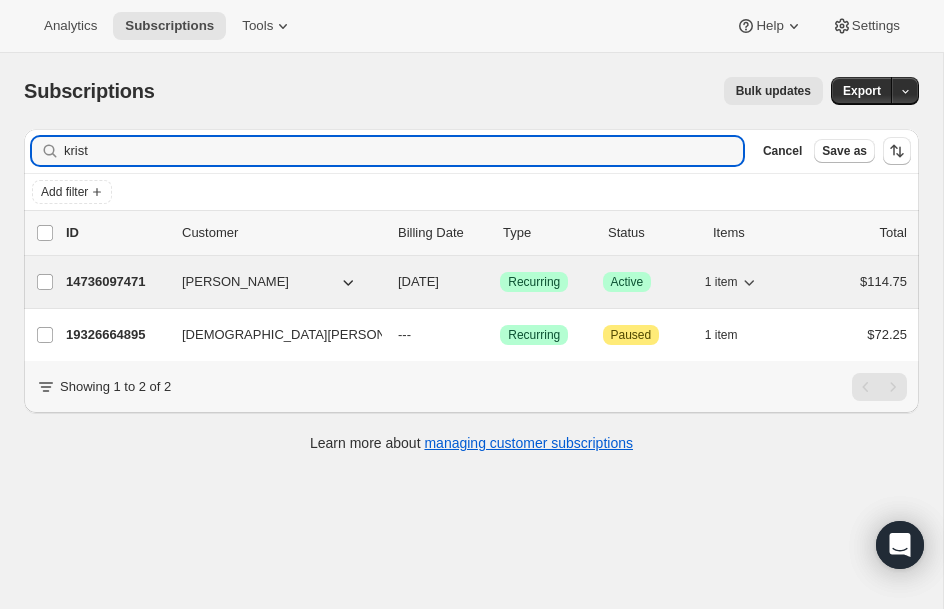 type on "krist" 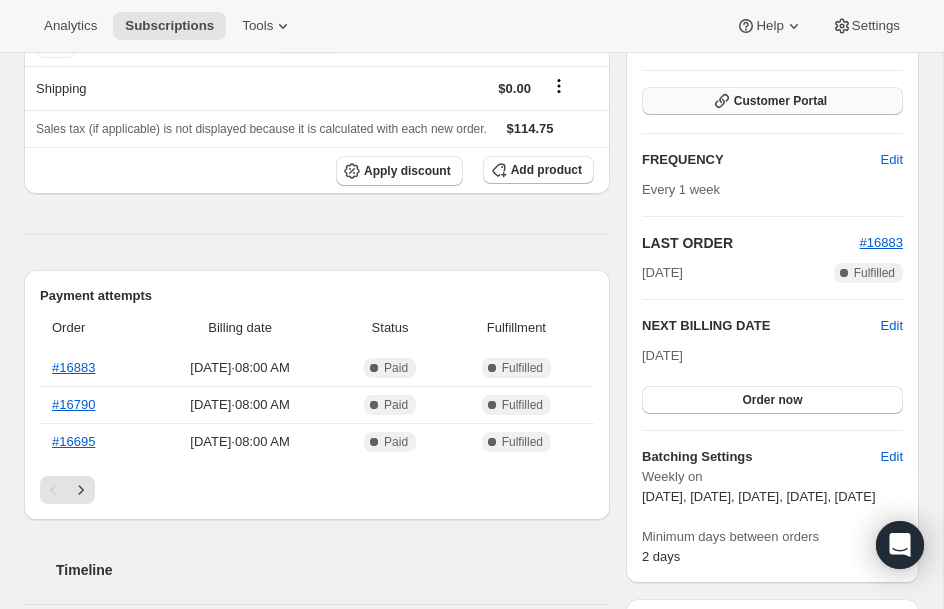 scroll, scrollTop: 280, scrollLeft: 0, axis: vertical 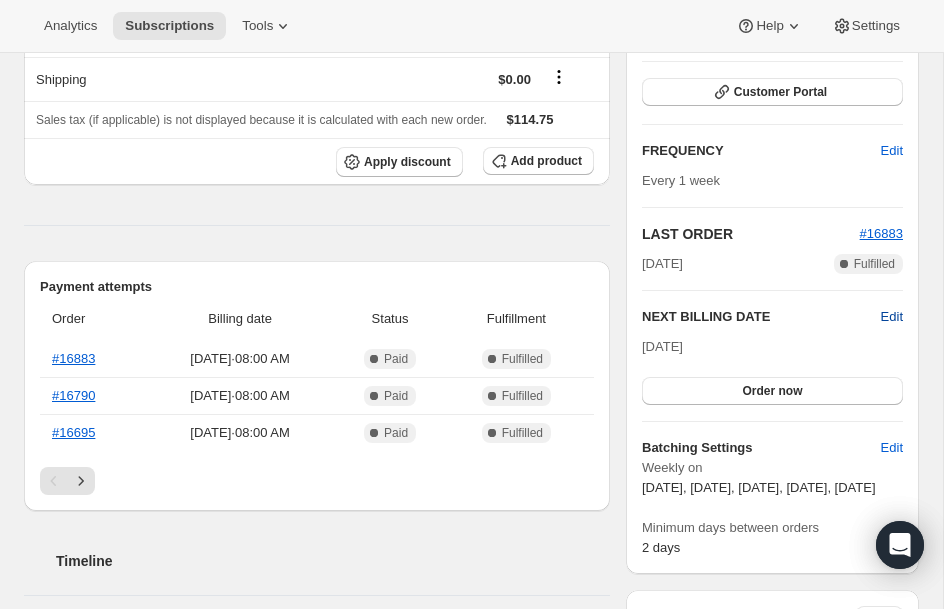 click on "Edit" at bounding box center [892, 317] 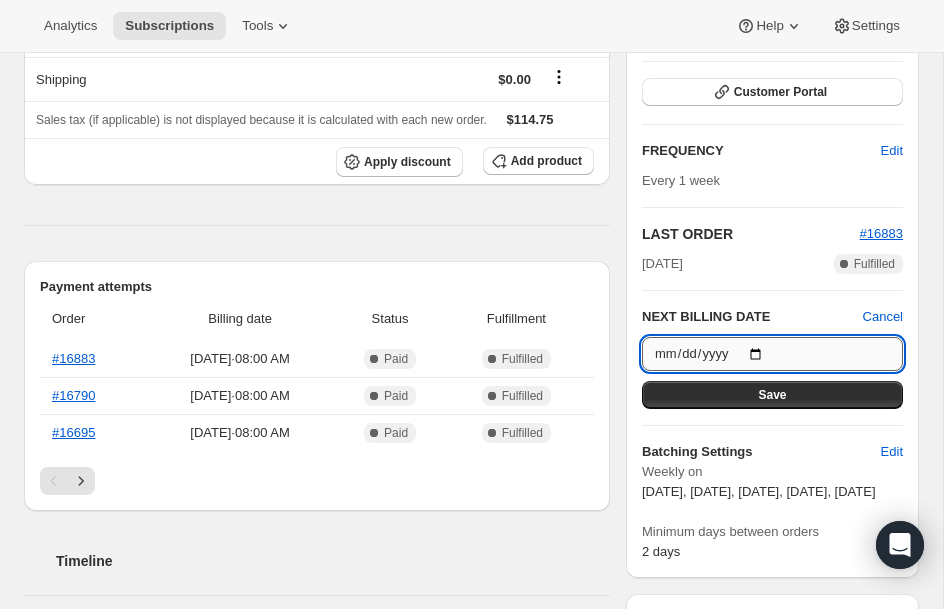 click on "[DATE]" at bounding box center [772, 354] 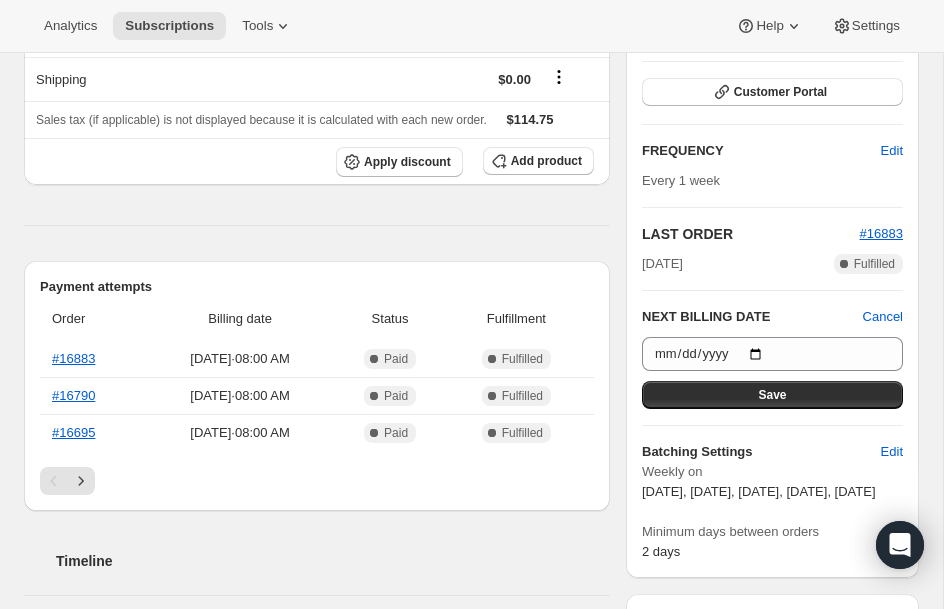 click on "Timeline" at bounding box center [317, 541] 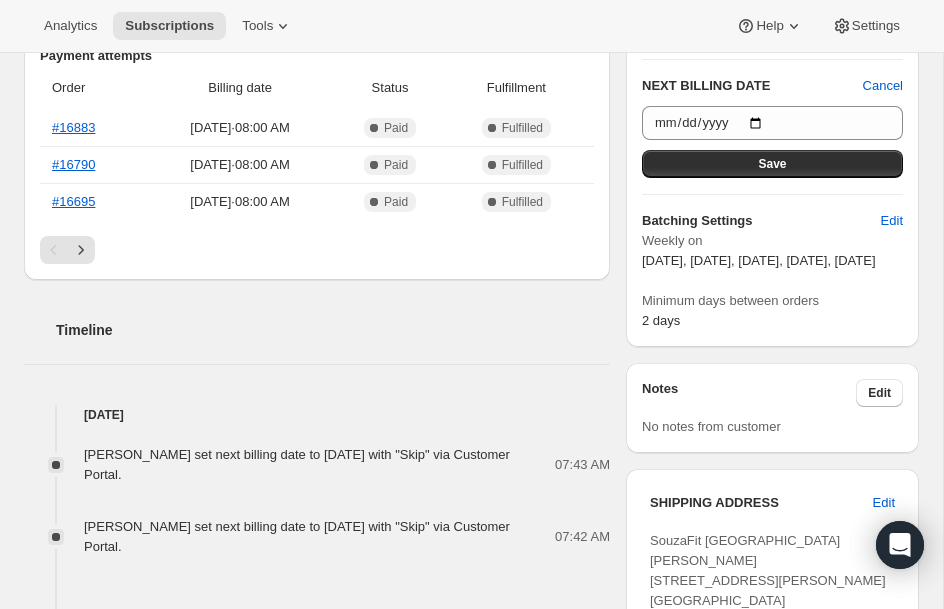 scroll, scrollTop: 520, scrollLeft: 0, axis: vertical 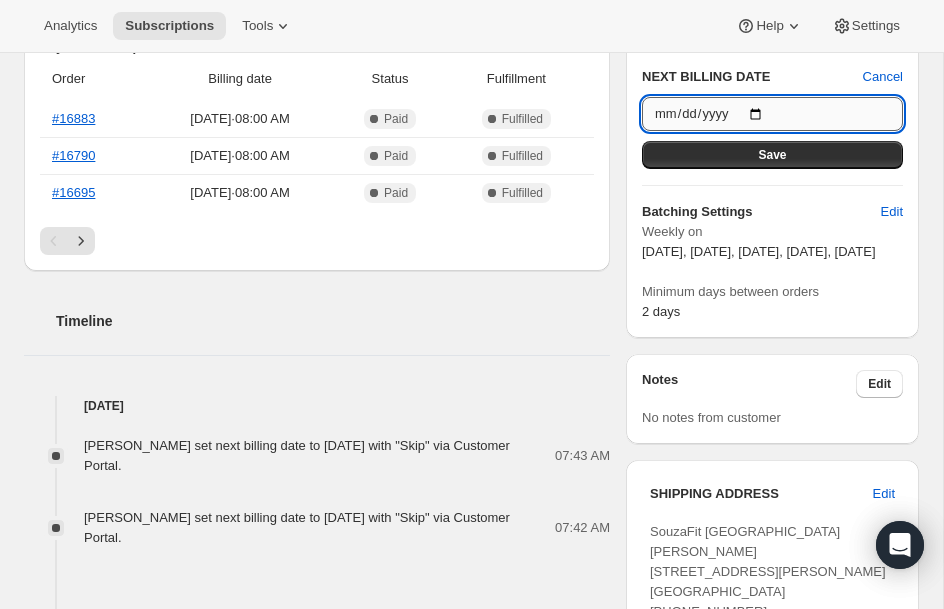click on "[DATE]" at bounding box center (772, 114) 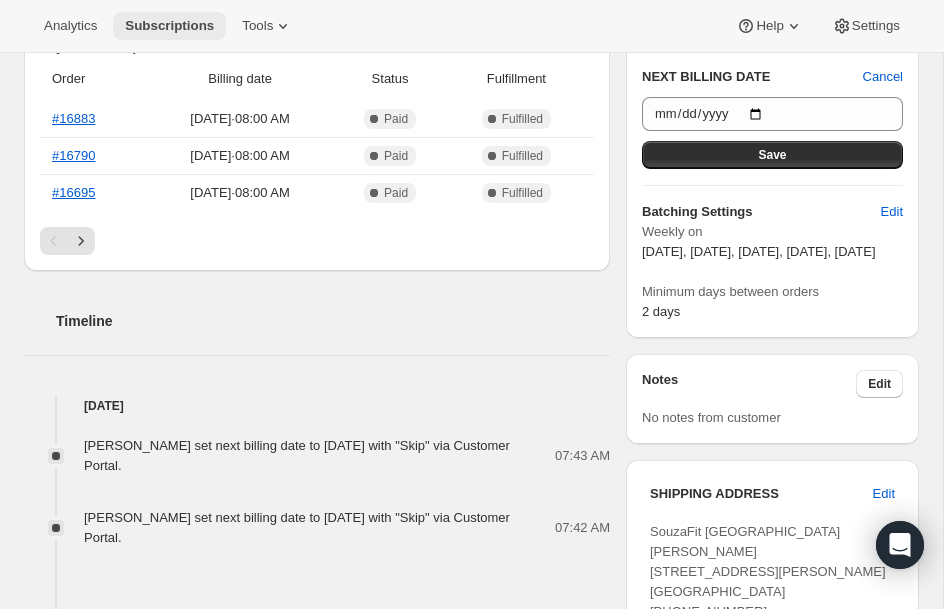 click on "Subscriptions" at bounding box center (169, 26) 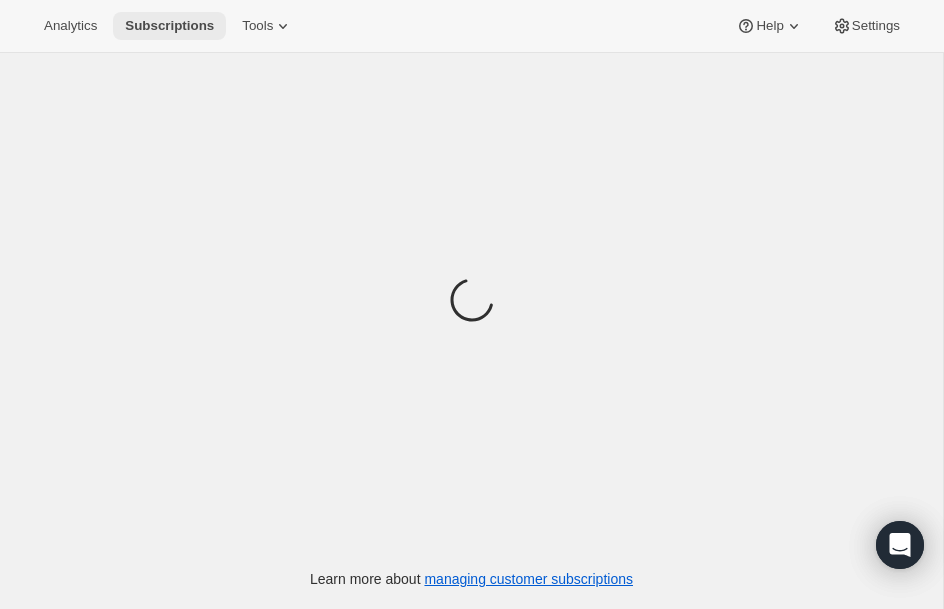 scroll, scrollTop: 0, scrollLeft: 0, axis: both 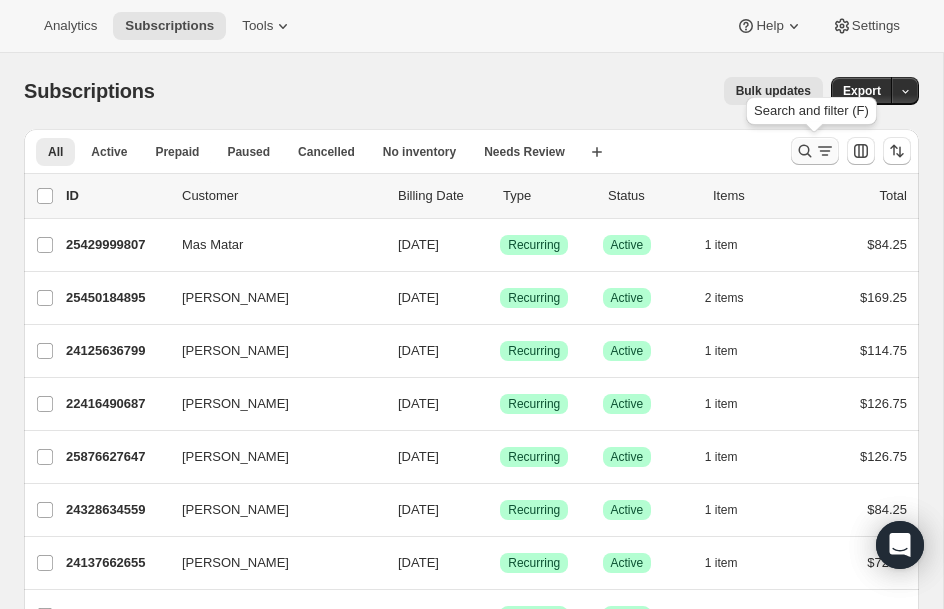 click 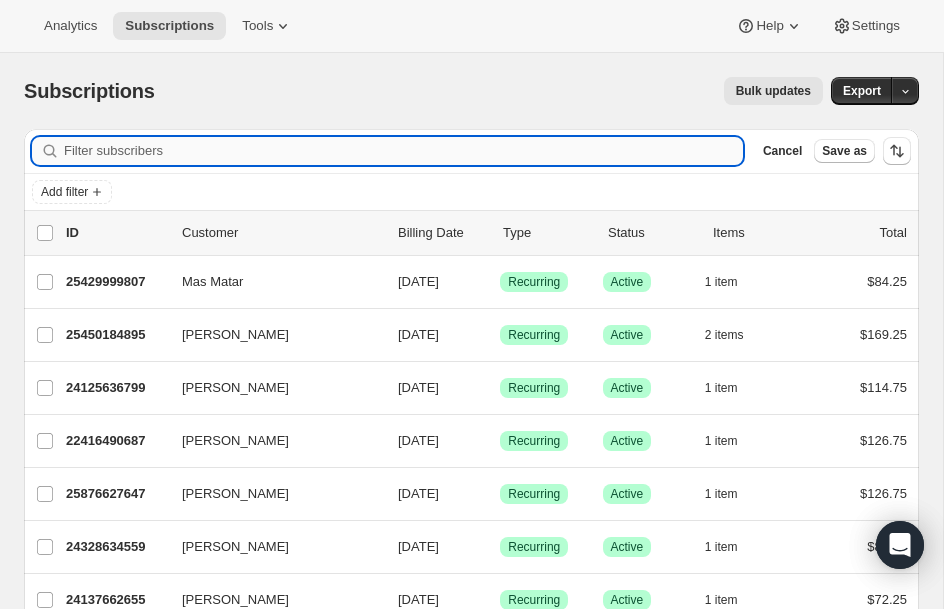 click on "Filter subscribers" at bounding box center (403, 151) 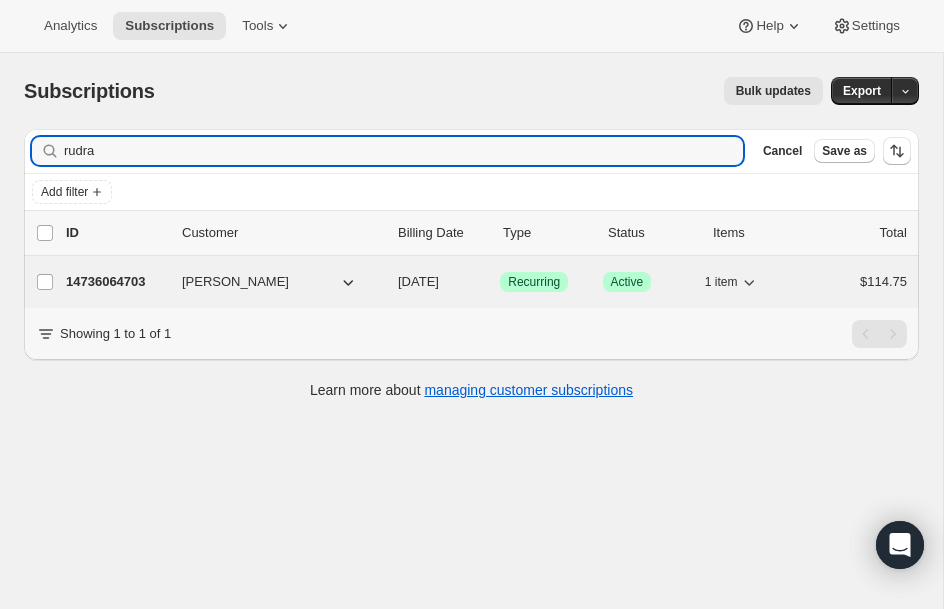 type on "rudra" 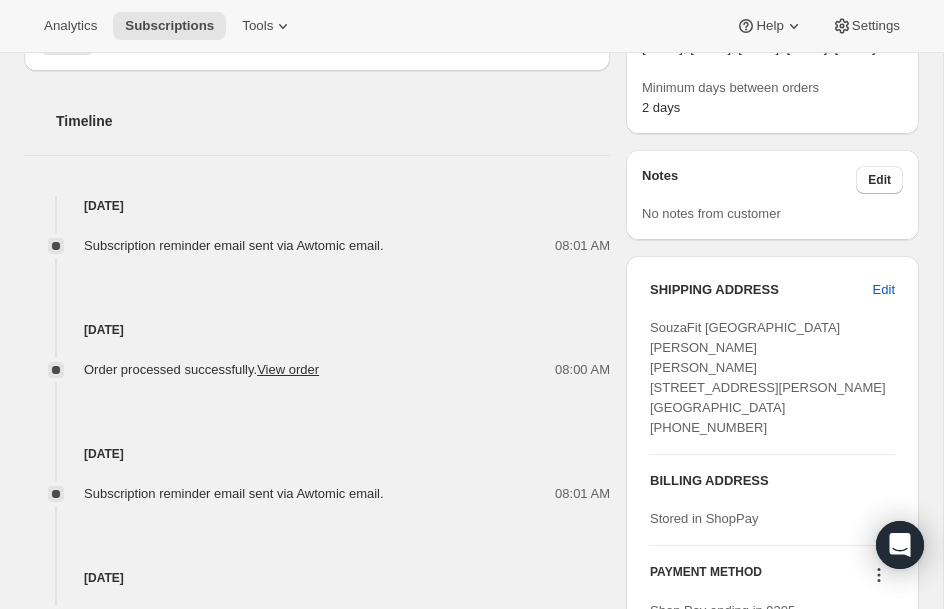 scroll, scrollTop: 760, scrollLeft: 0, axis: vertical 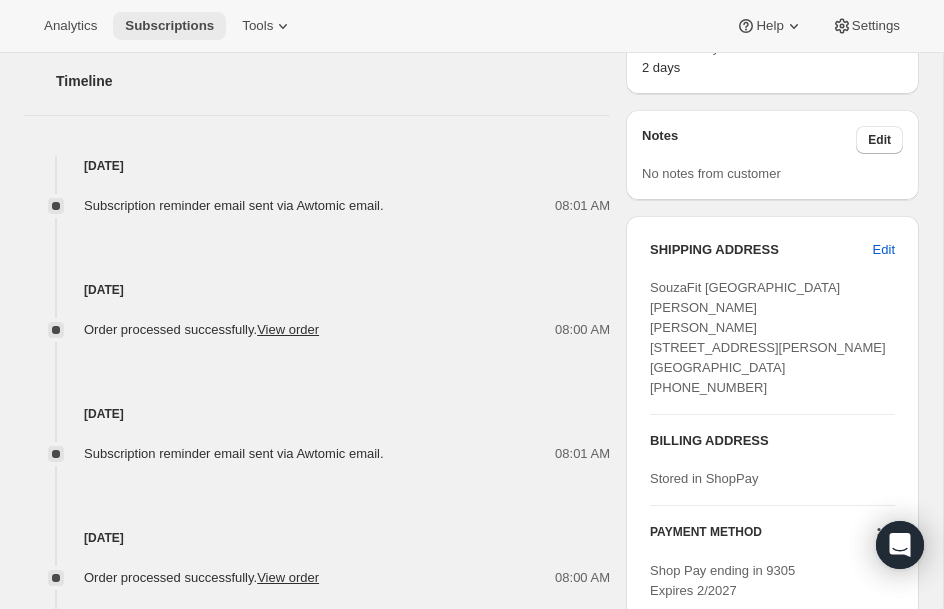 click on "Subscriptions" at bounding box center (169, 26) 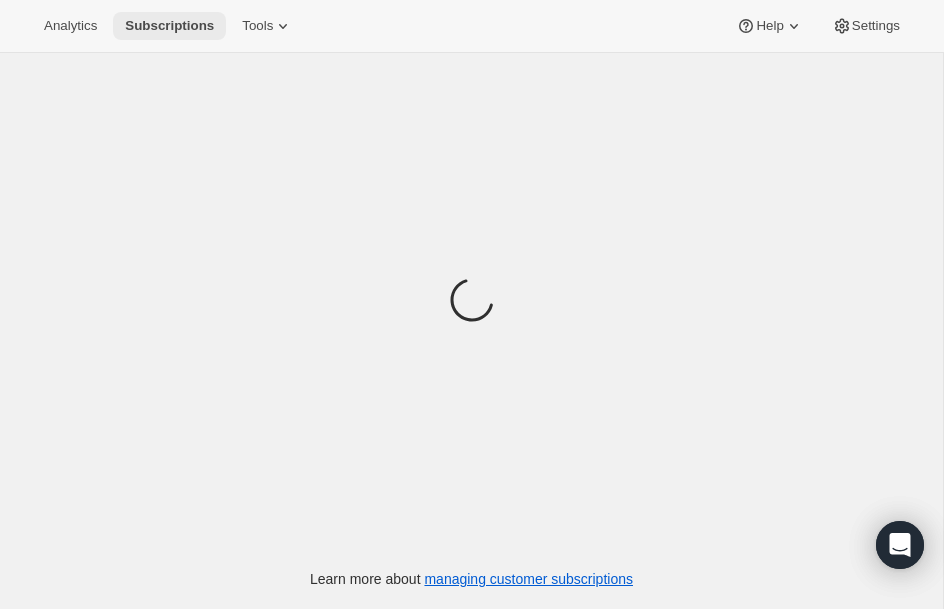 scroll, scrollTop: 0, scrollLeft: 0, axis: both 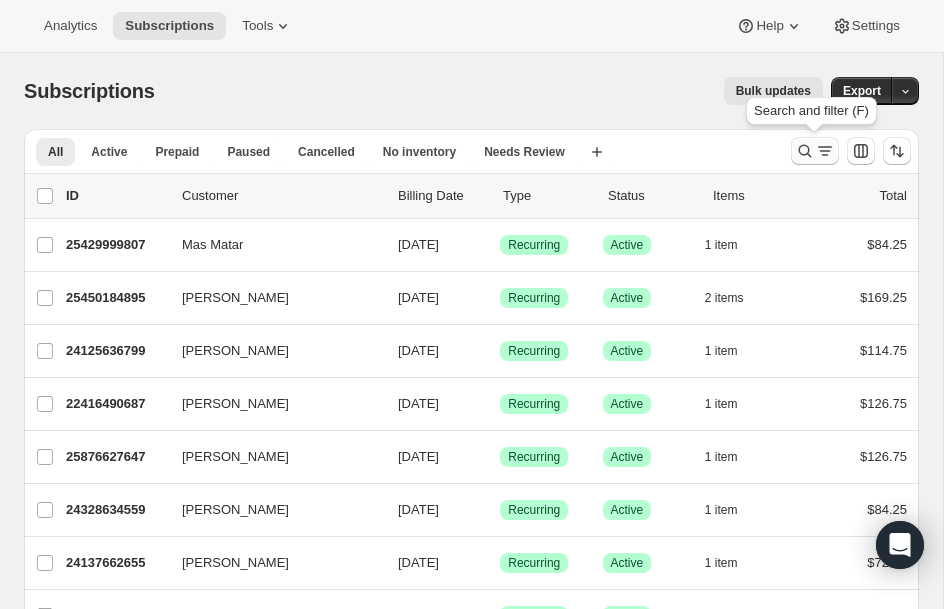 click 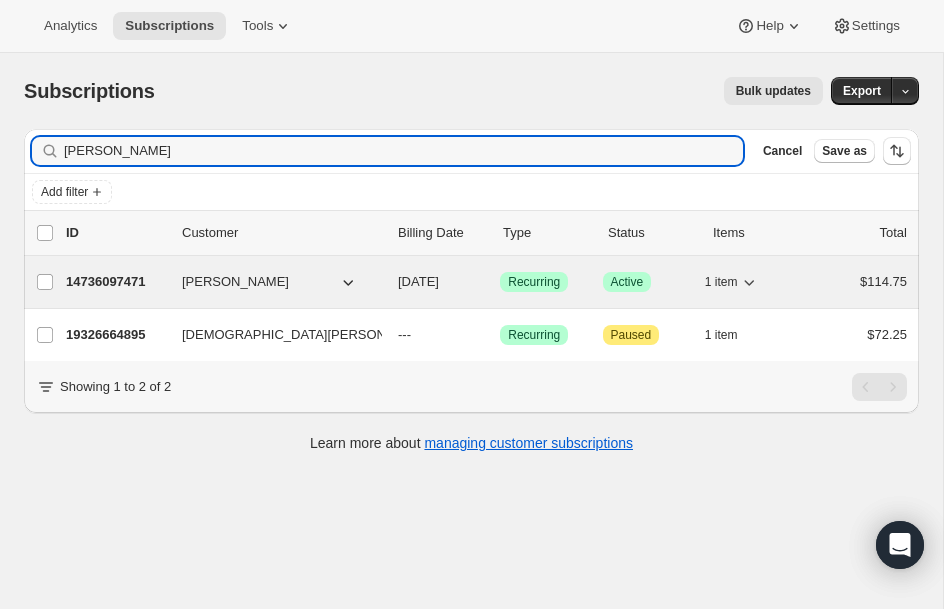 type on "[PERSON_NAME]" 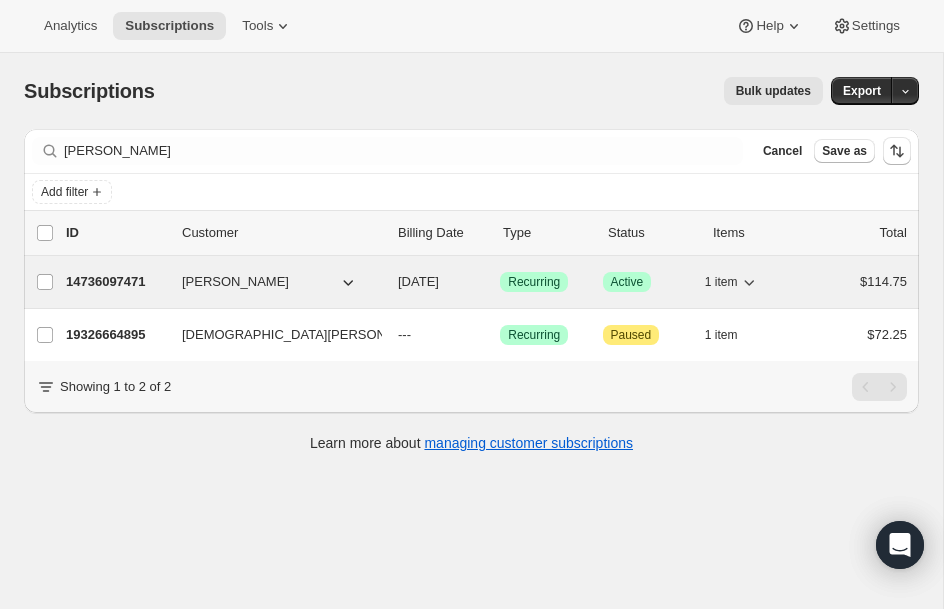 click on "14736097471" at bounding box center (116, 282) 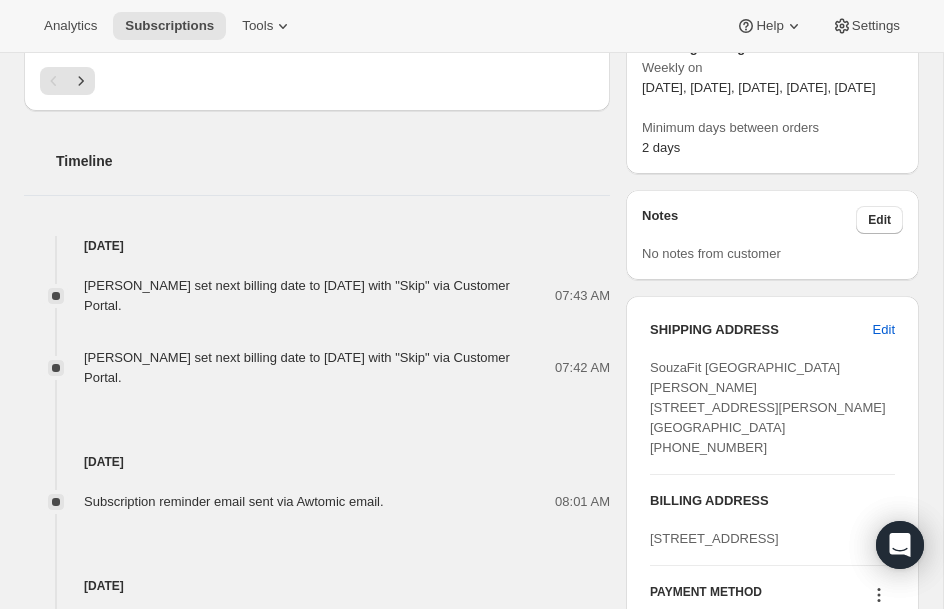 scroll, scrollTop: 640, scrollLeft: 0, axis: vertical 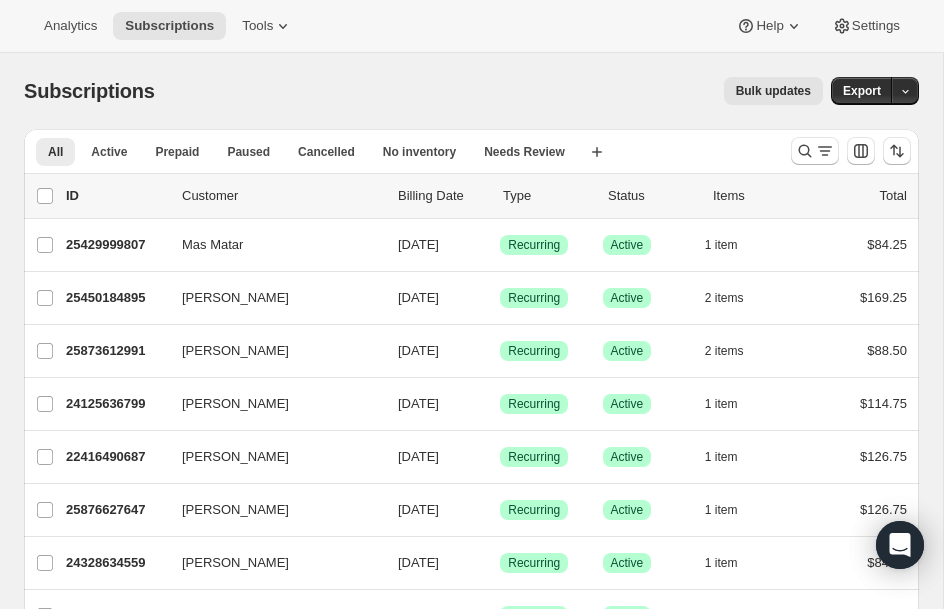 click on "list header ID Customer Billing Date Type Status Items Total" at bounding box center [471, 196] 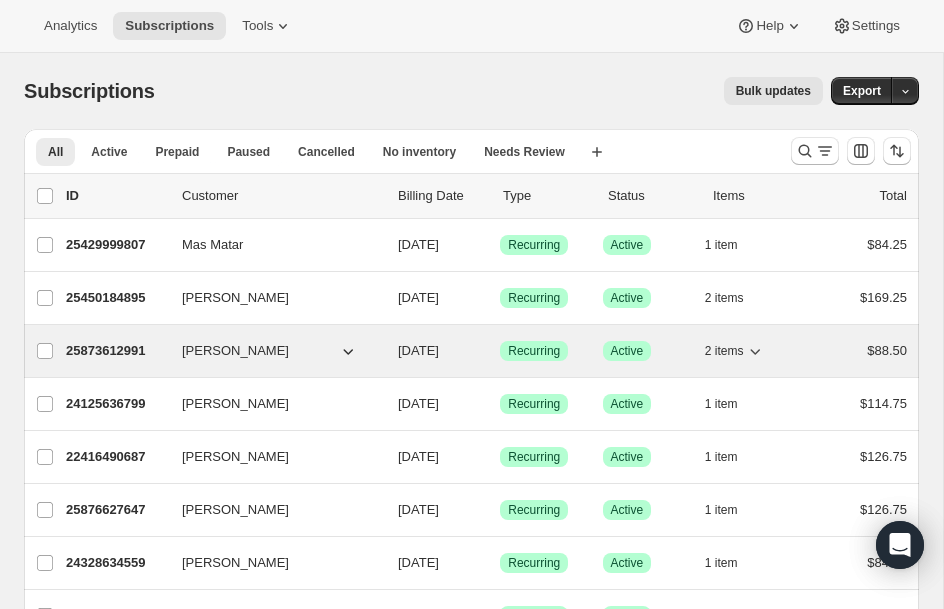 click on "25873612991" at bounding box center [116, 351] 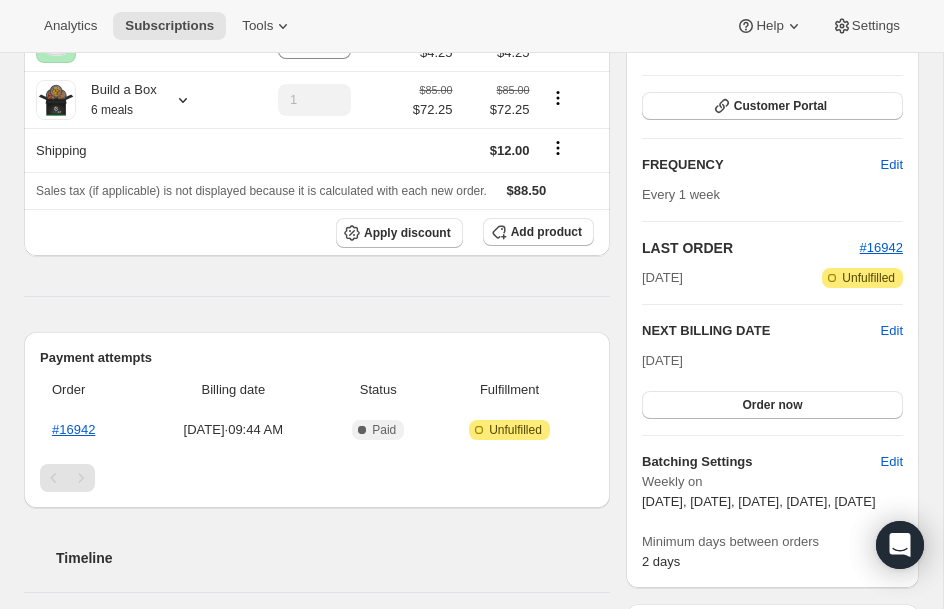 scroll, scrollTop: 240, scrollLeft: 0, axis: vertical 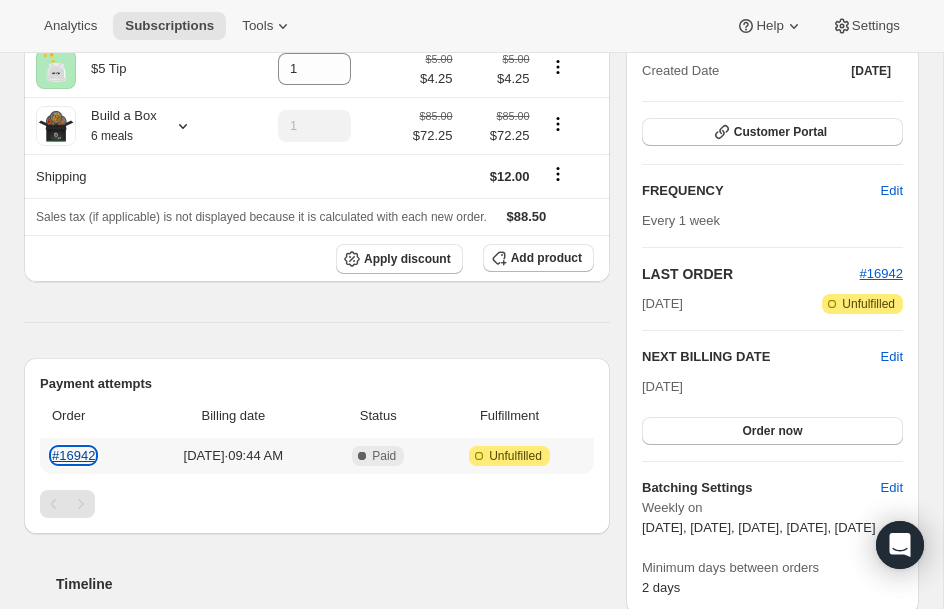 click on "#16942" at bounding box center [73, 455] 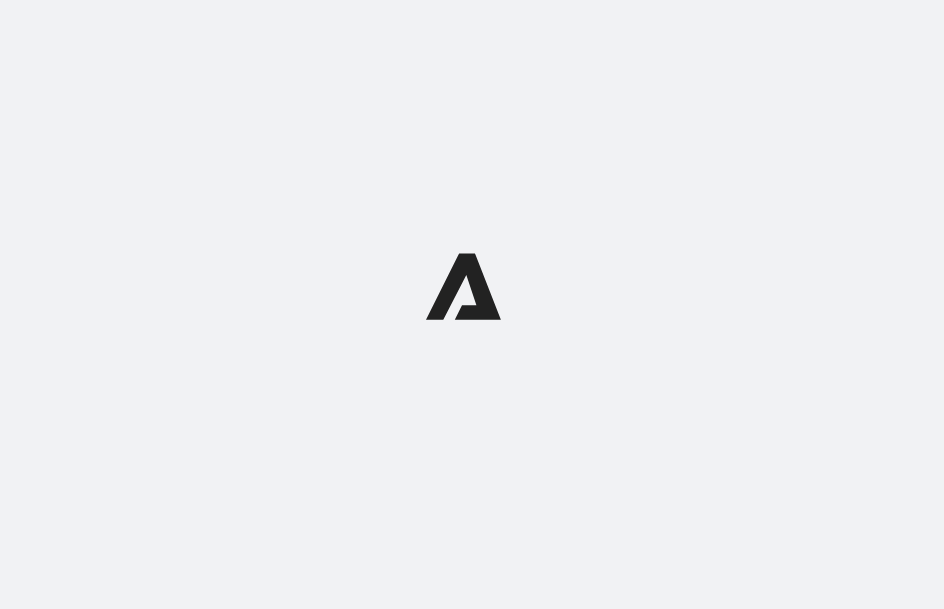 scroll, scrollTop: 0, scrollLeft: 0, axis: both 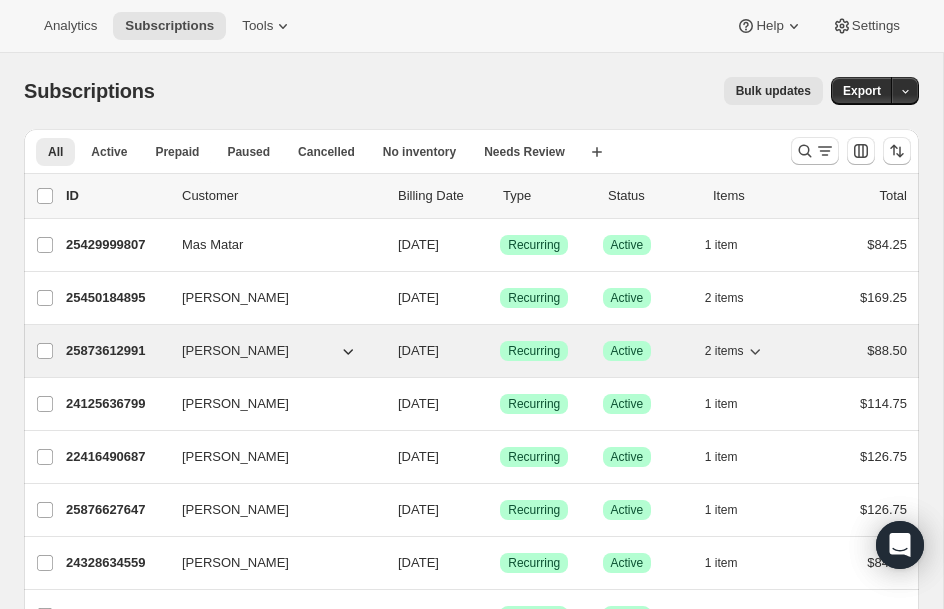 click on "25873612991 Bryce Petty 07/22/2025 Success Recurring Success Active 2   items $88.50" at bounding box center [486, 351] 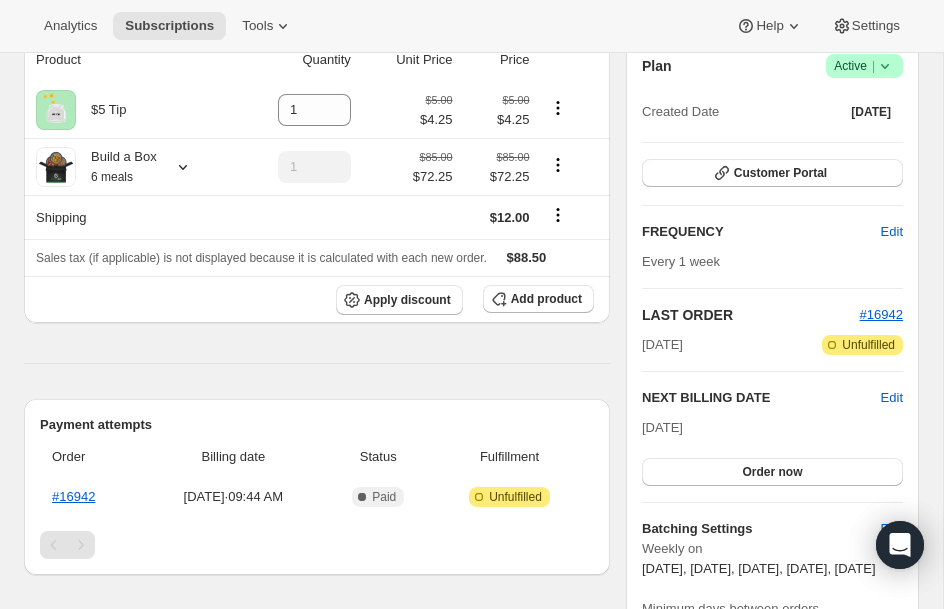 scroll, scrollTop: 200, scrollLeft: 0, axis: vertical 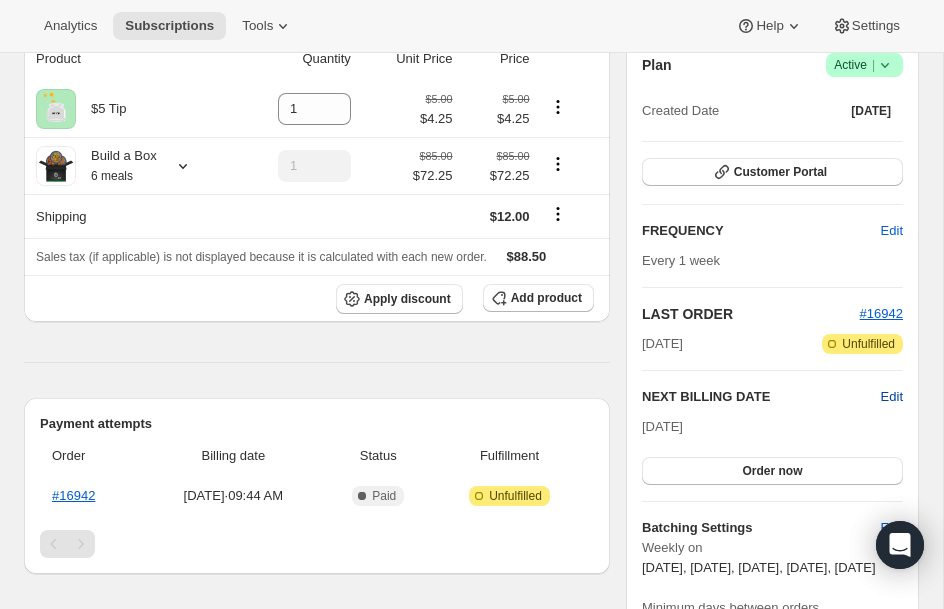 click on "Edit" at bounding box center (892, 397) 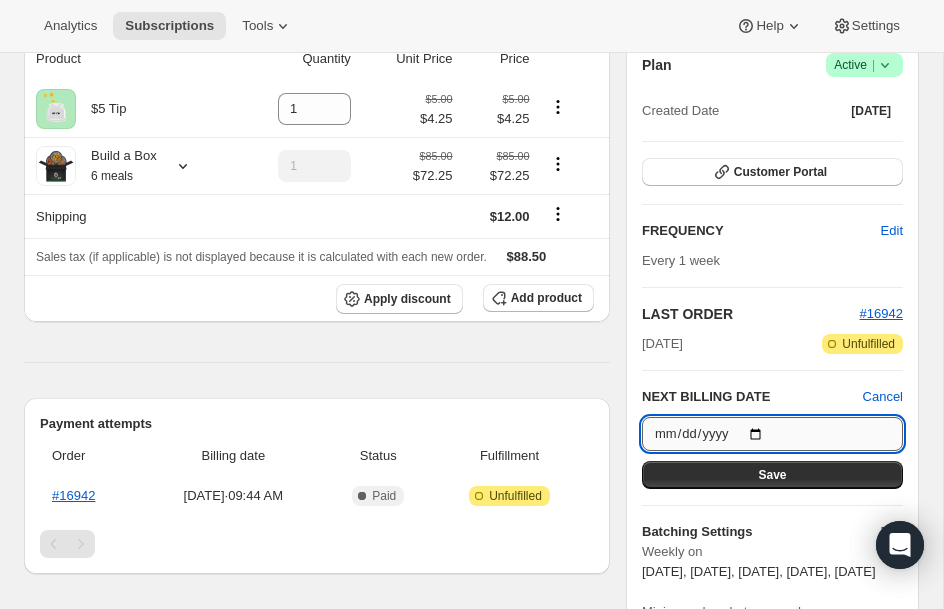 click on "2025-07-22" at bounding box center (772, 434) 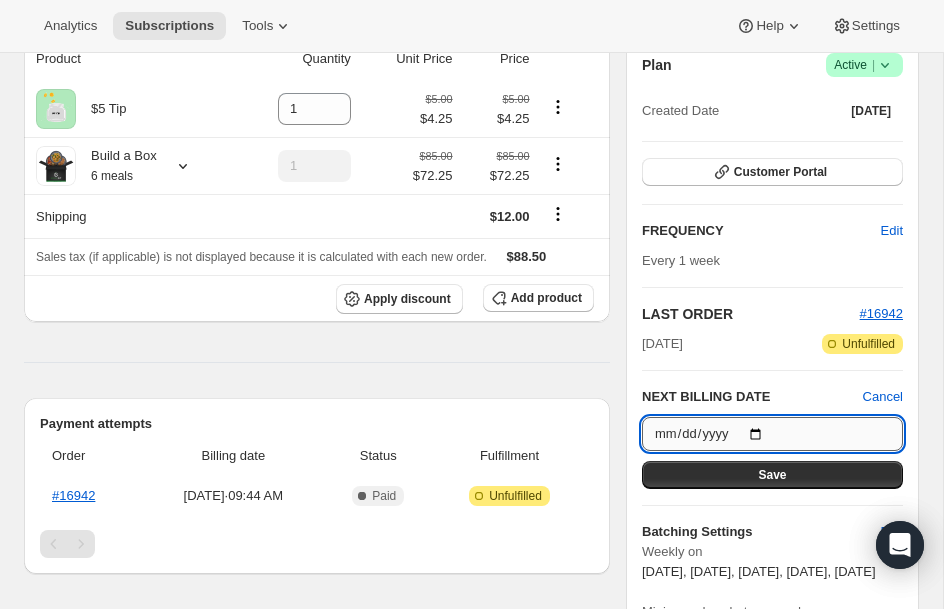 type on "2025-07-25" 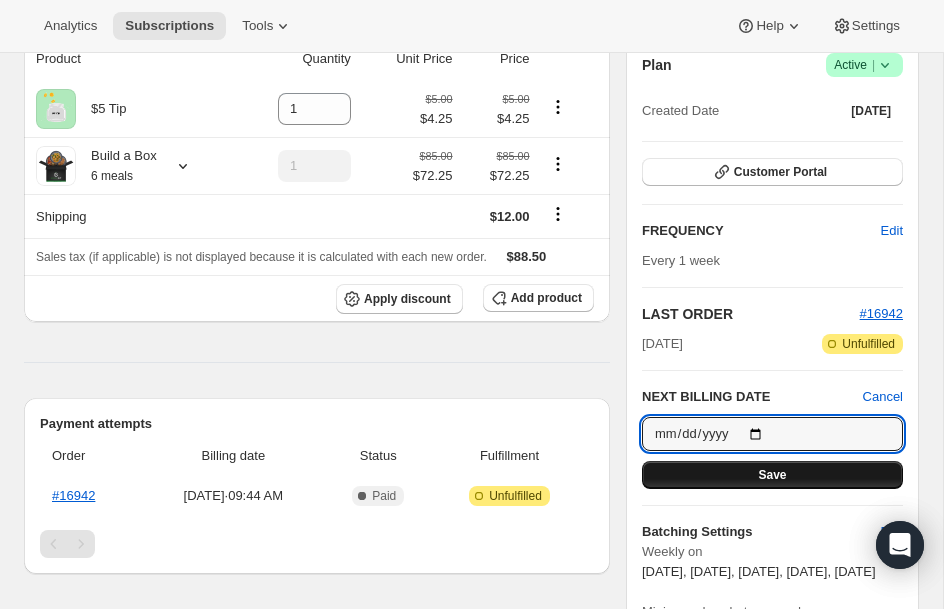 click on "Save" at bounding box center [772, 475] 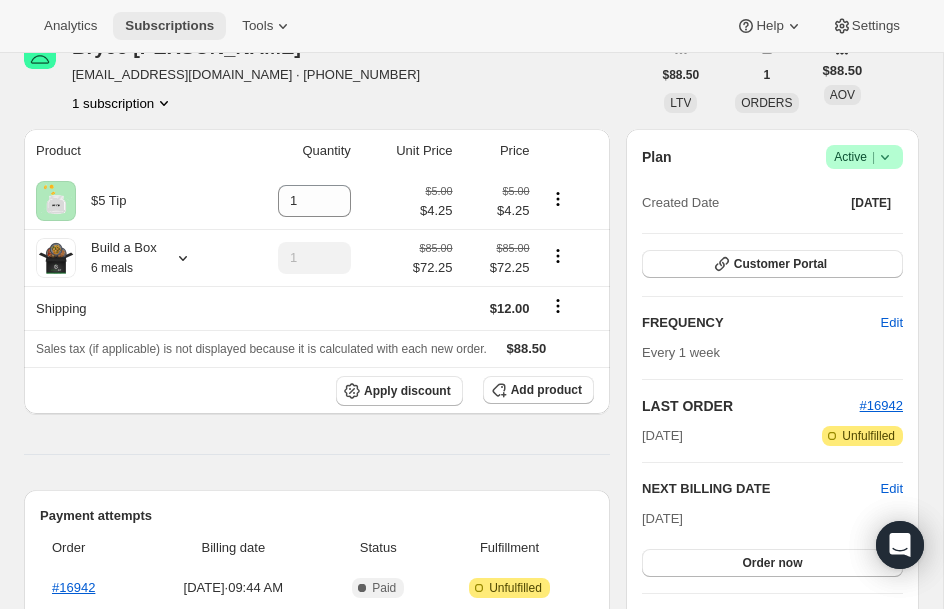 click on "Subscriptions" at bounding box center (169, 26) 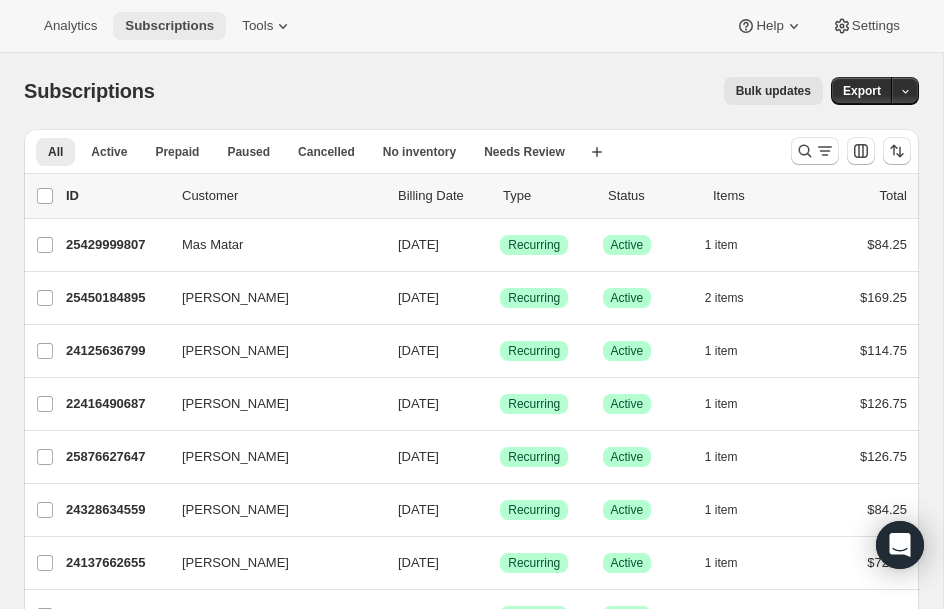 type 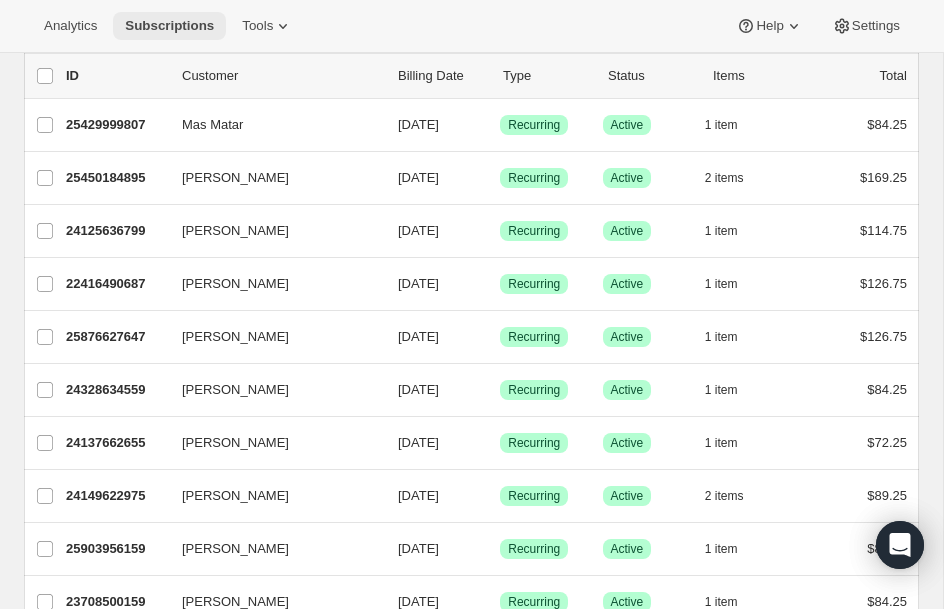 scroll, scrollTop: 160, scrollLeft: 0, axis: vertical 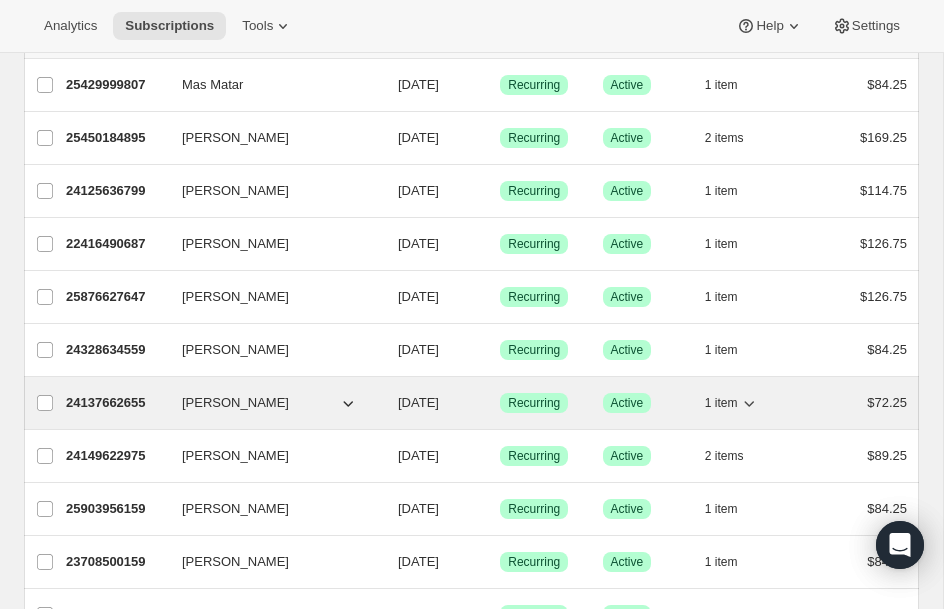 click on "24137662655" at bounding box center [116, 403] 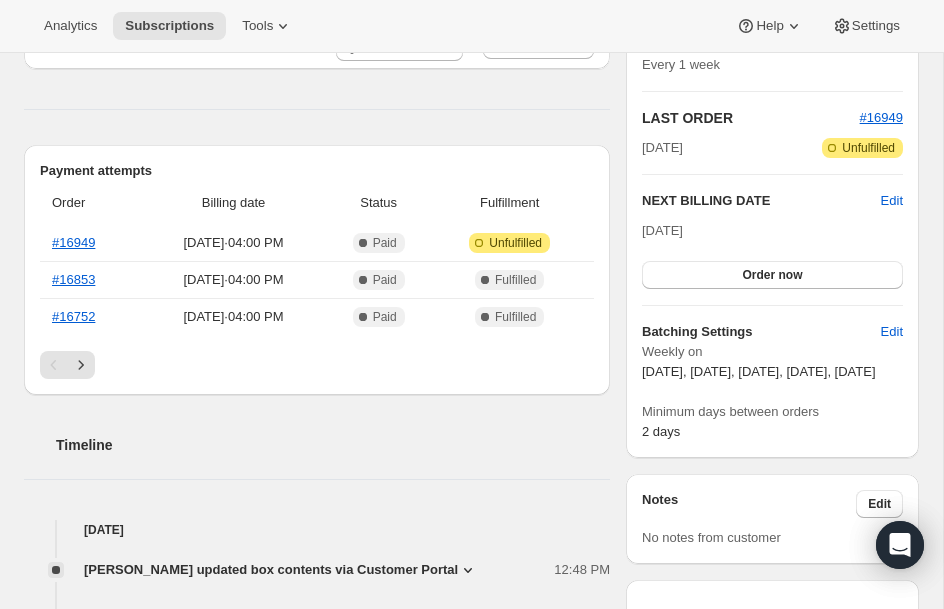 scroll, scrollTop: 360, scrollLeft: 0, axis: vertical 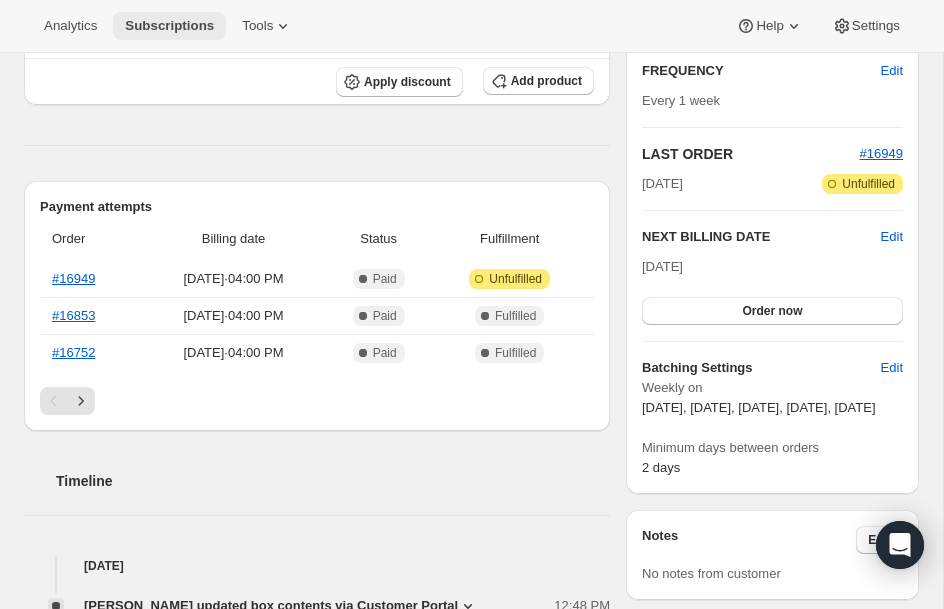 click on "Subscriptions" at bounding box center (169, 26) 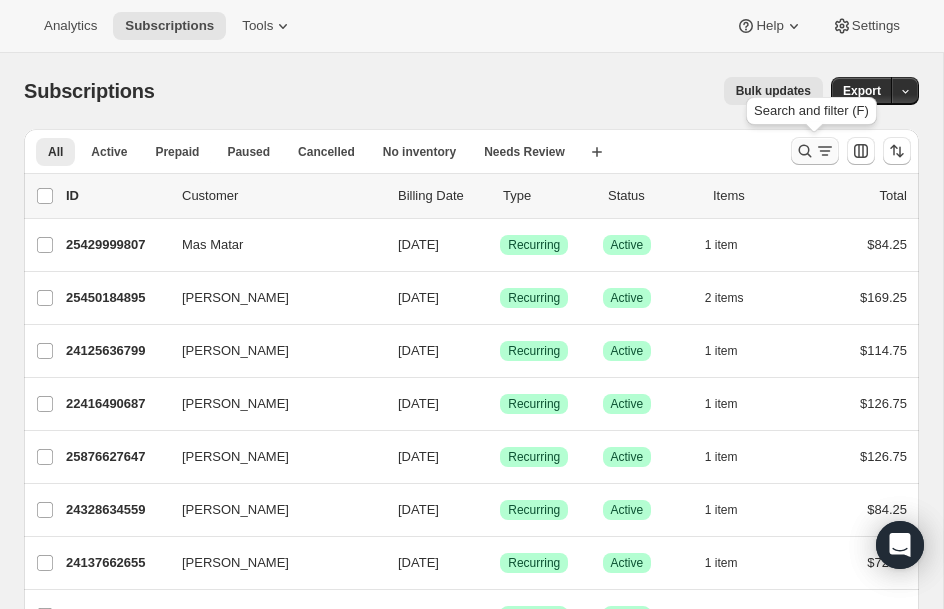 click 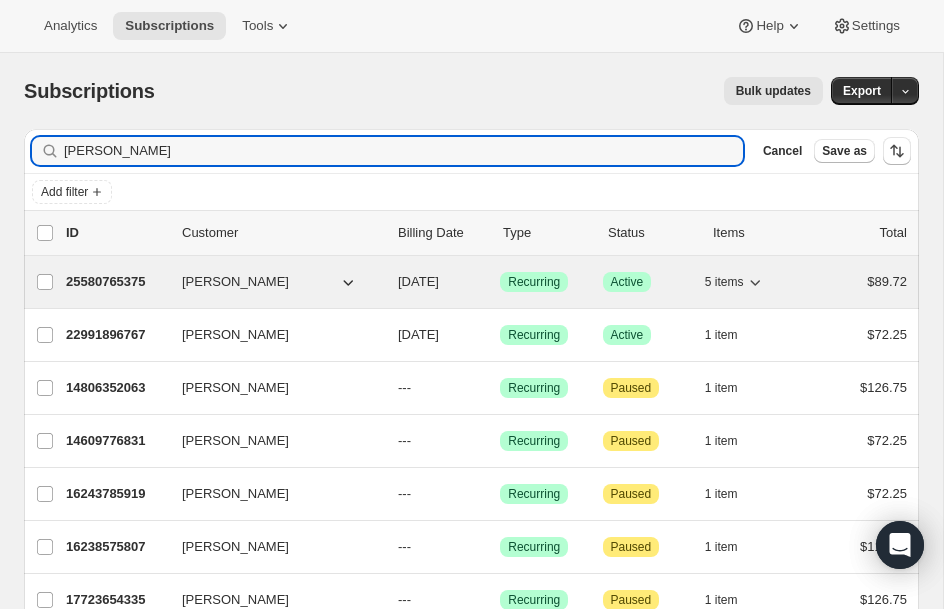 type on "jess" 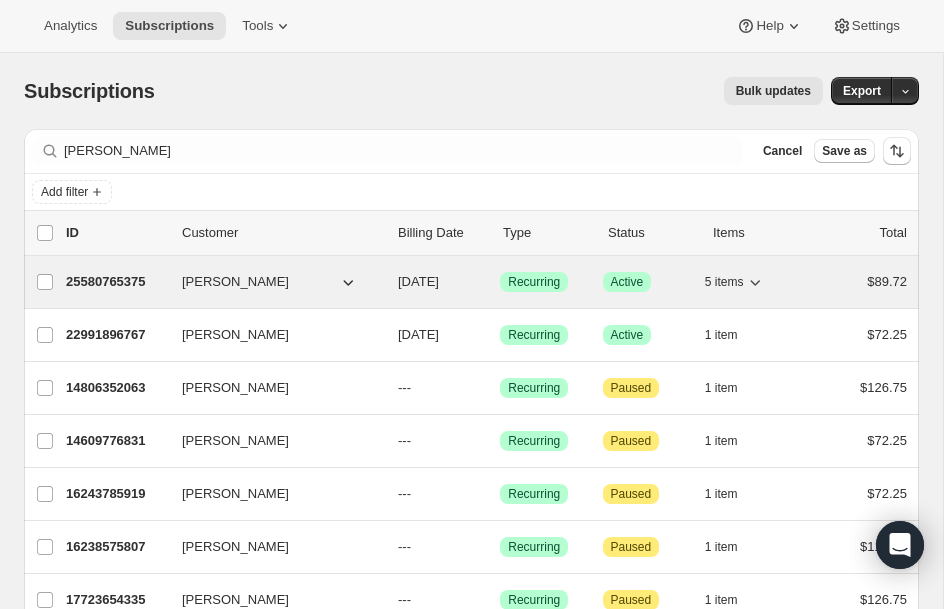 click on "25580765375" at bounding box center [116, 282] 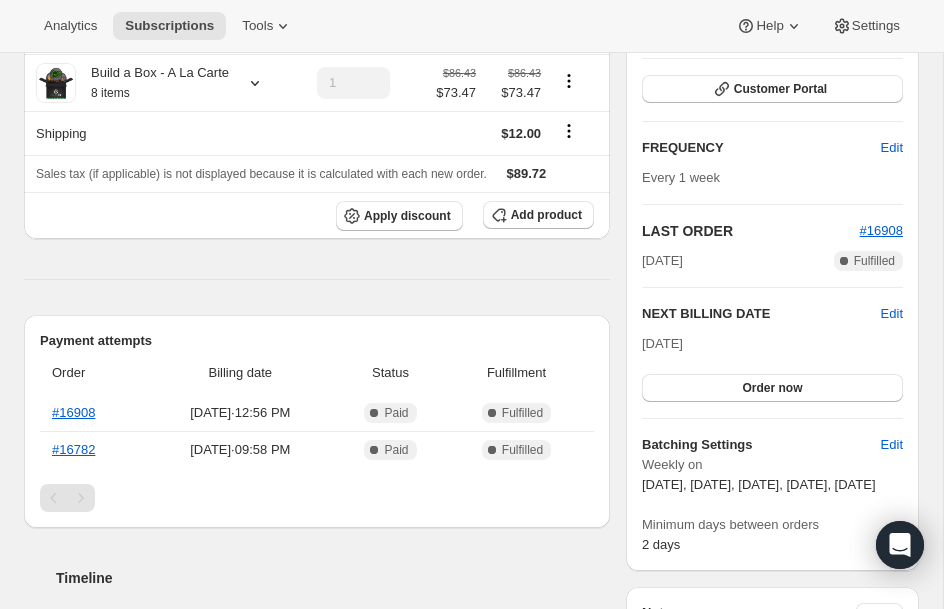 scroll, scrollTop: 240, scrollLeft: 0, axis: vertical 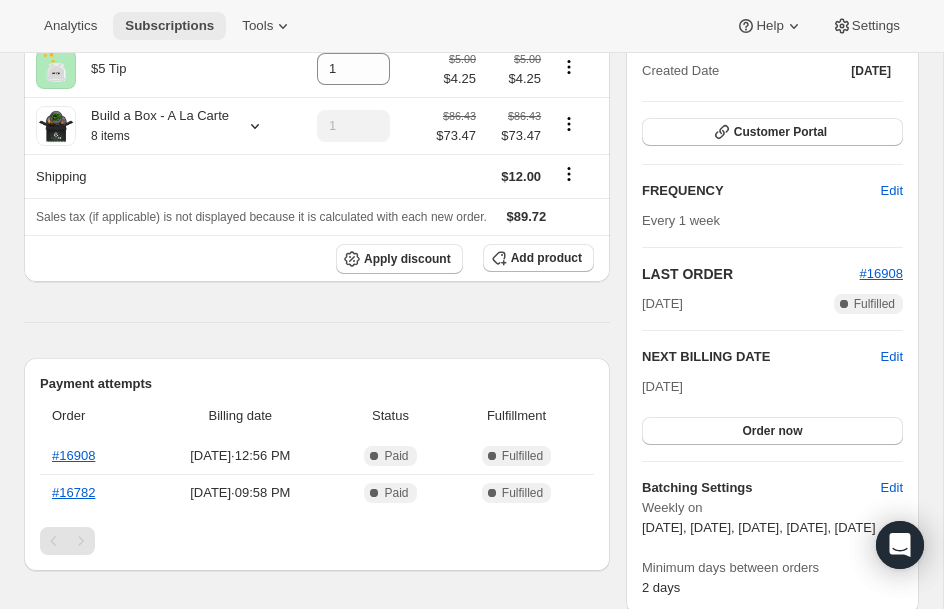 click on "Subscriptions" at bounding box center [169, 26] 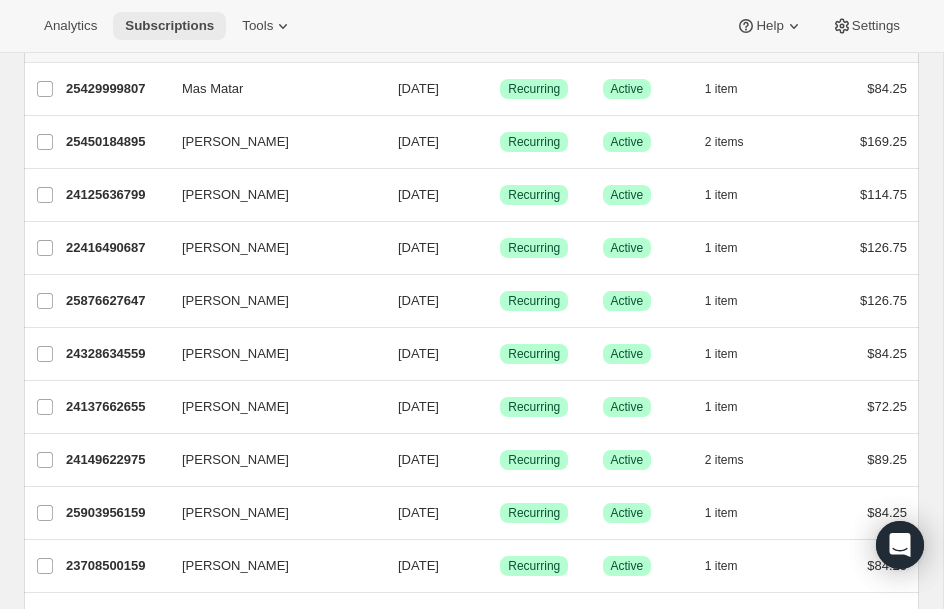 scroll, scrollTop: 200, scrollLeft: 0, axis: vertical 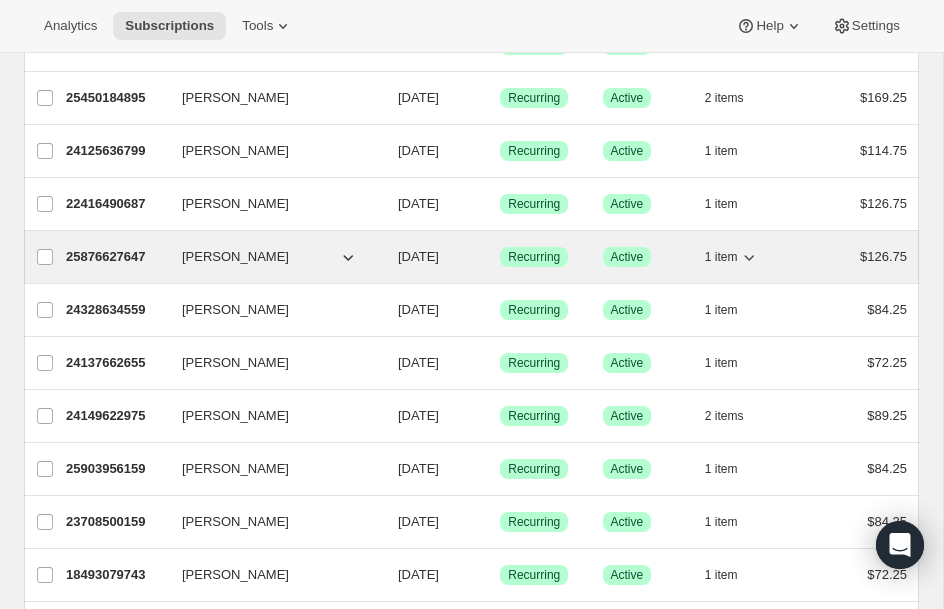 click on "25876627647" at bounding box center (116, 257) 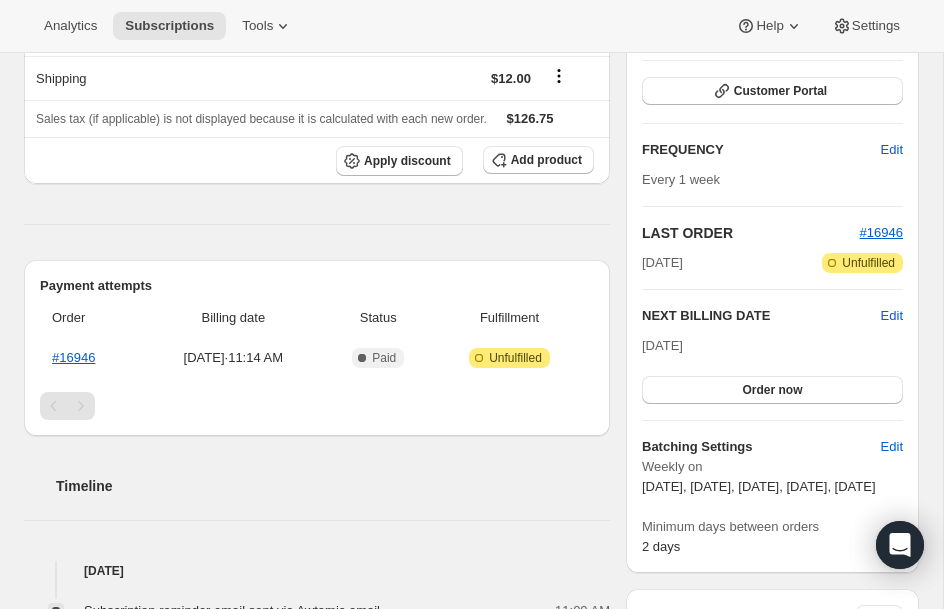 scroll, scrollTop: 280, scrollLeft: 0, axis: vertical 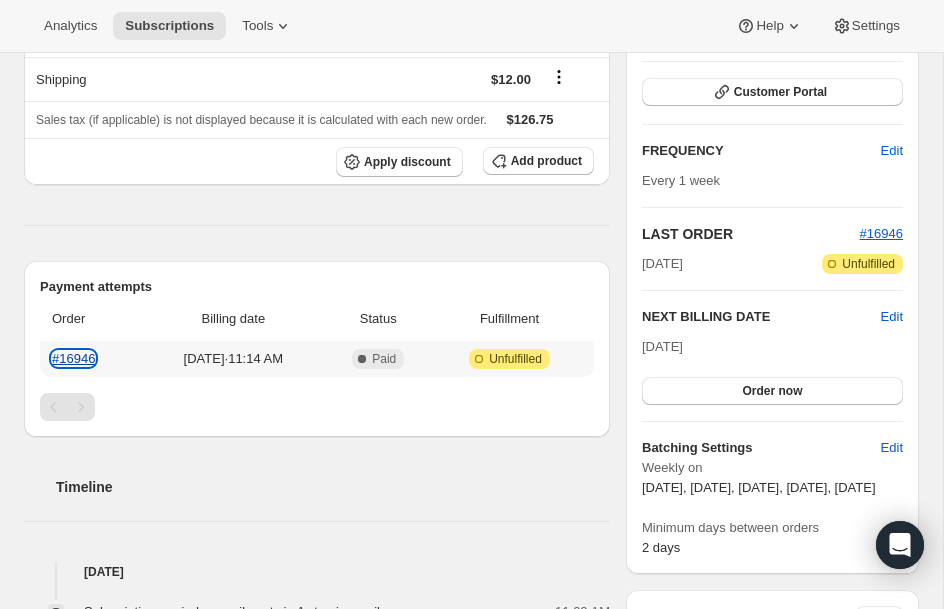 click on "#16946" at bounding box center (73, 358) 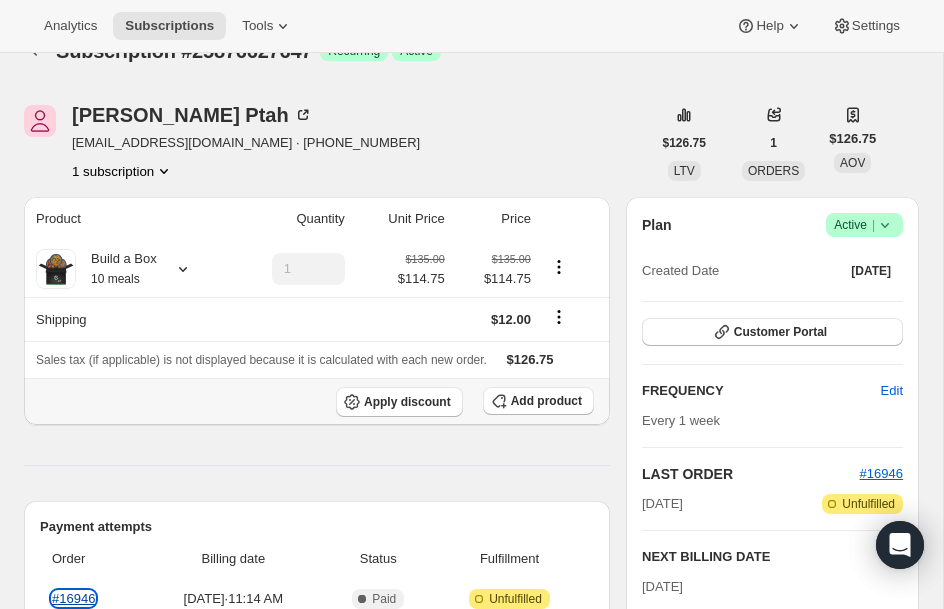scroll, scrollTop: 0, scrollLeft: 0, axis: both 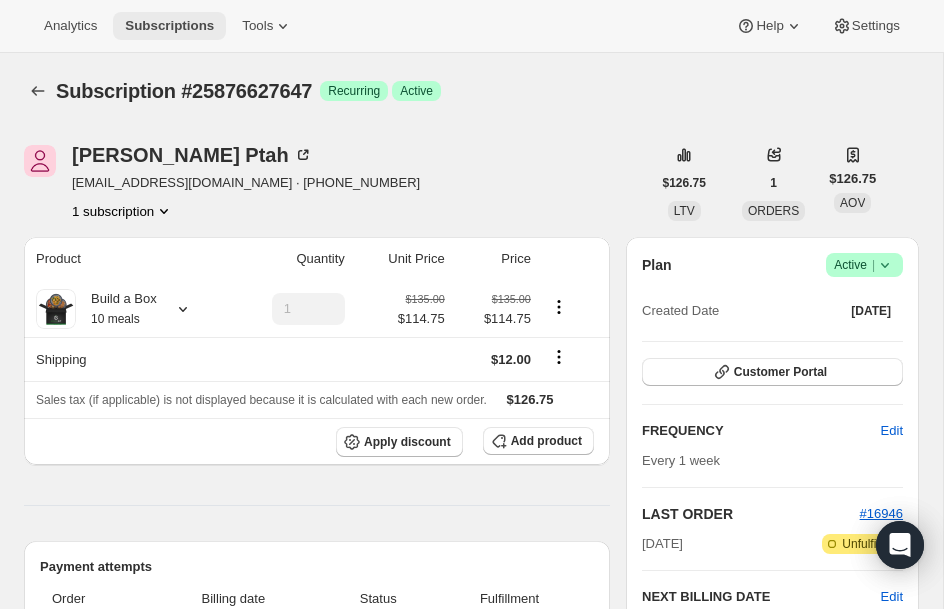 click on "Subscriptions" at bounding box center [169, 26] 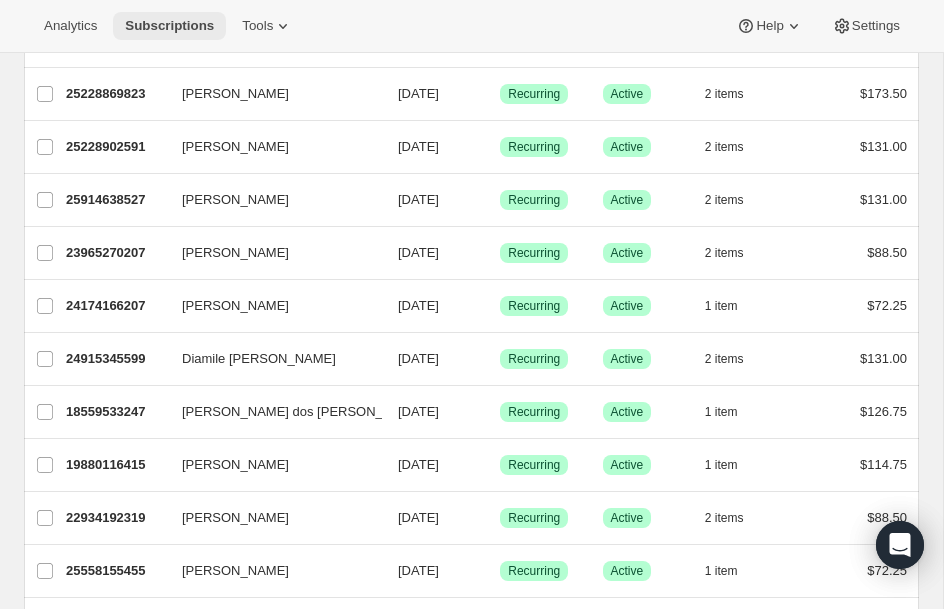 scroll, scrollTop: 880, scrollLeft: 0, axis: vertical 